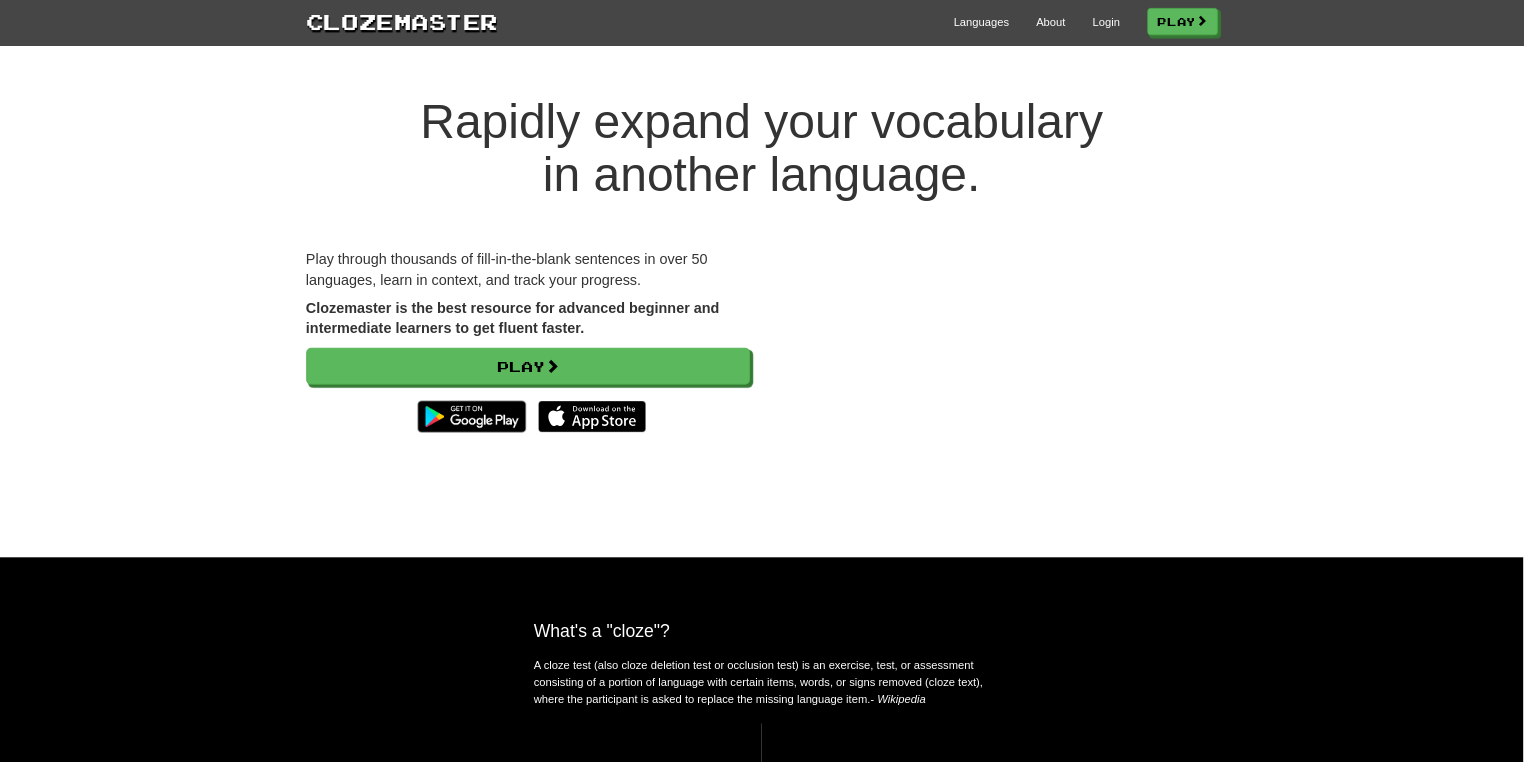 scroll, scrollTop: 0, scrollLeft: 0, axis: both 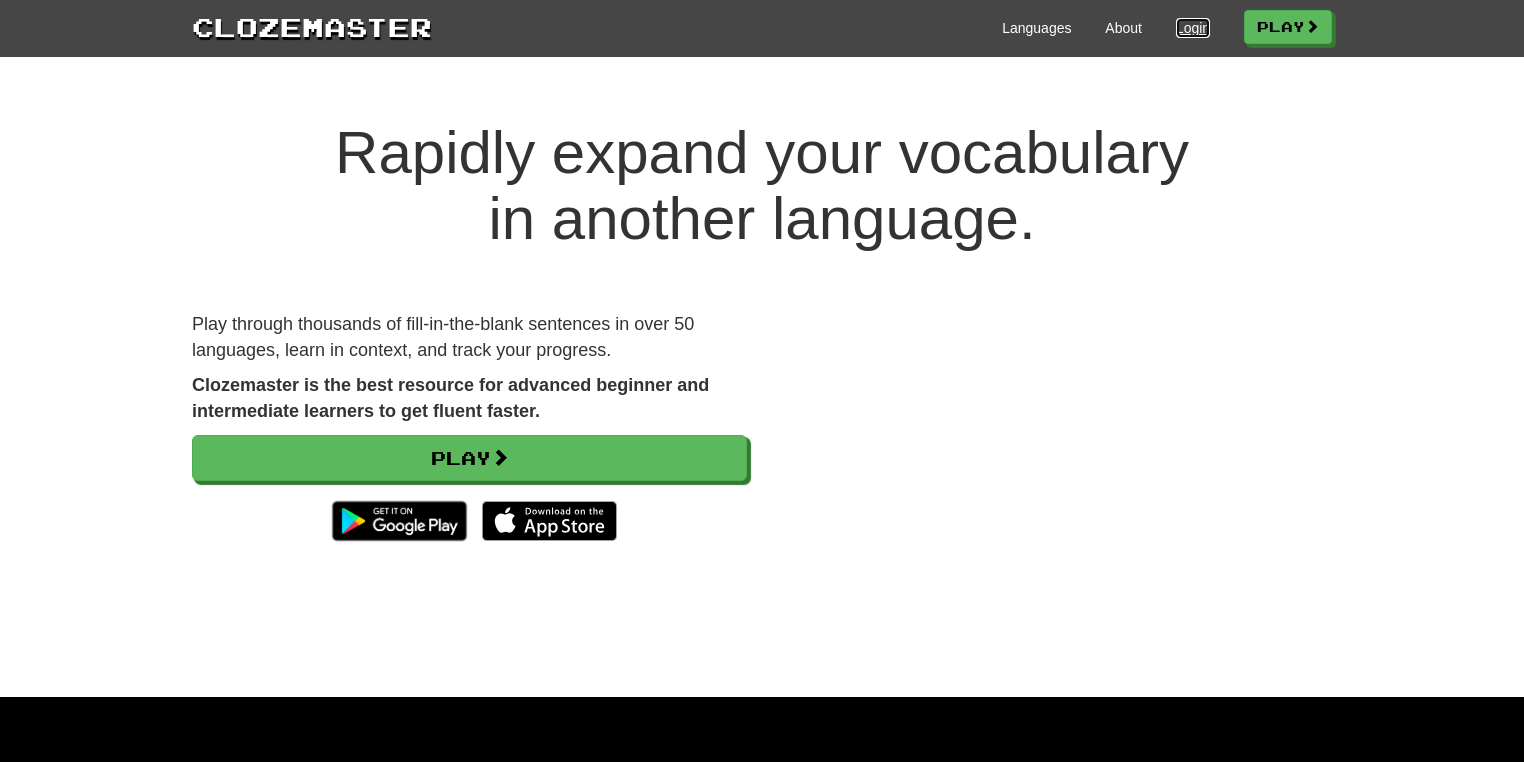 click on "Login" at bounding box center (1193, 28) 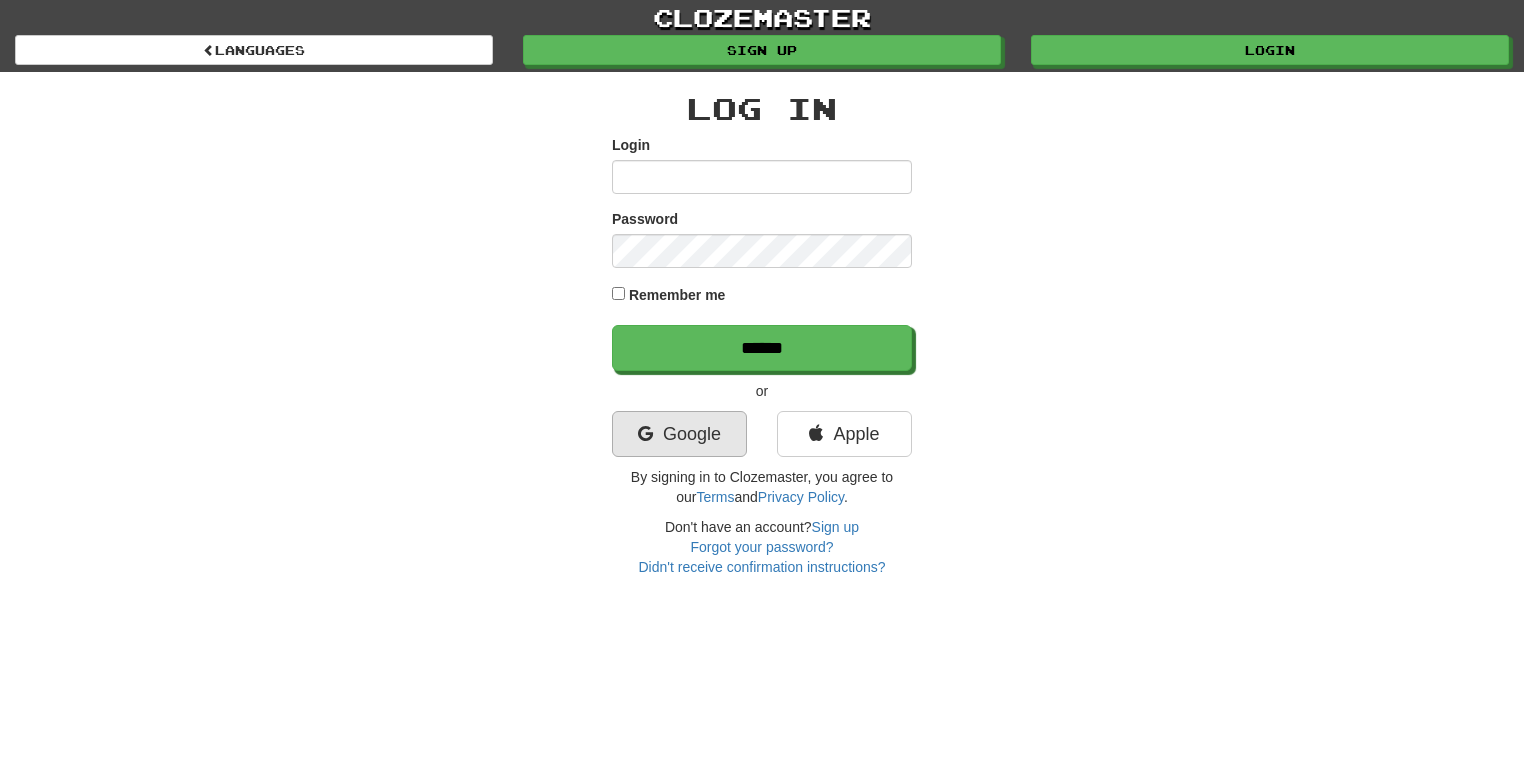 scroll, scrollTop: 0, scrollLeft: 0, axis: both 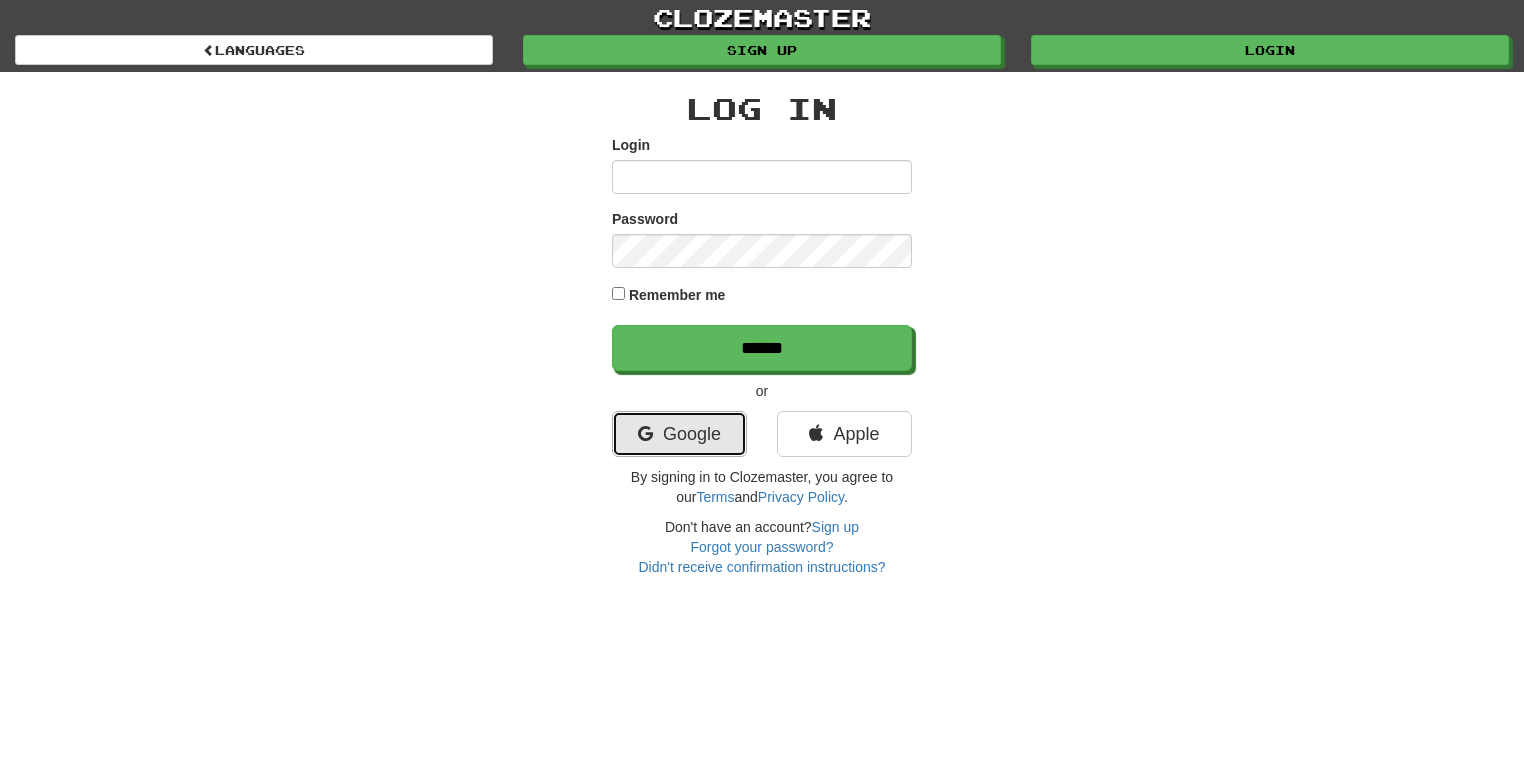 click on "Google" at bounding box center (679, 434) 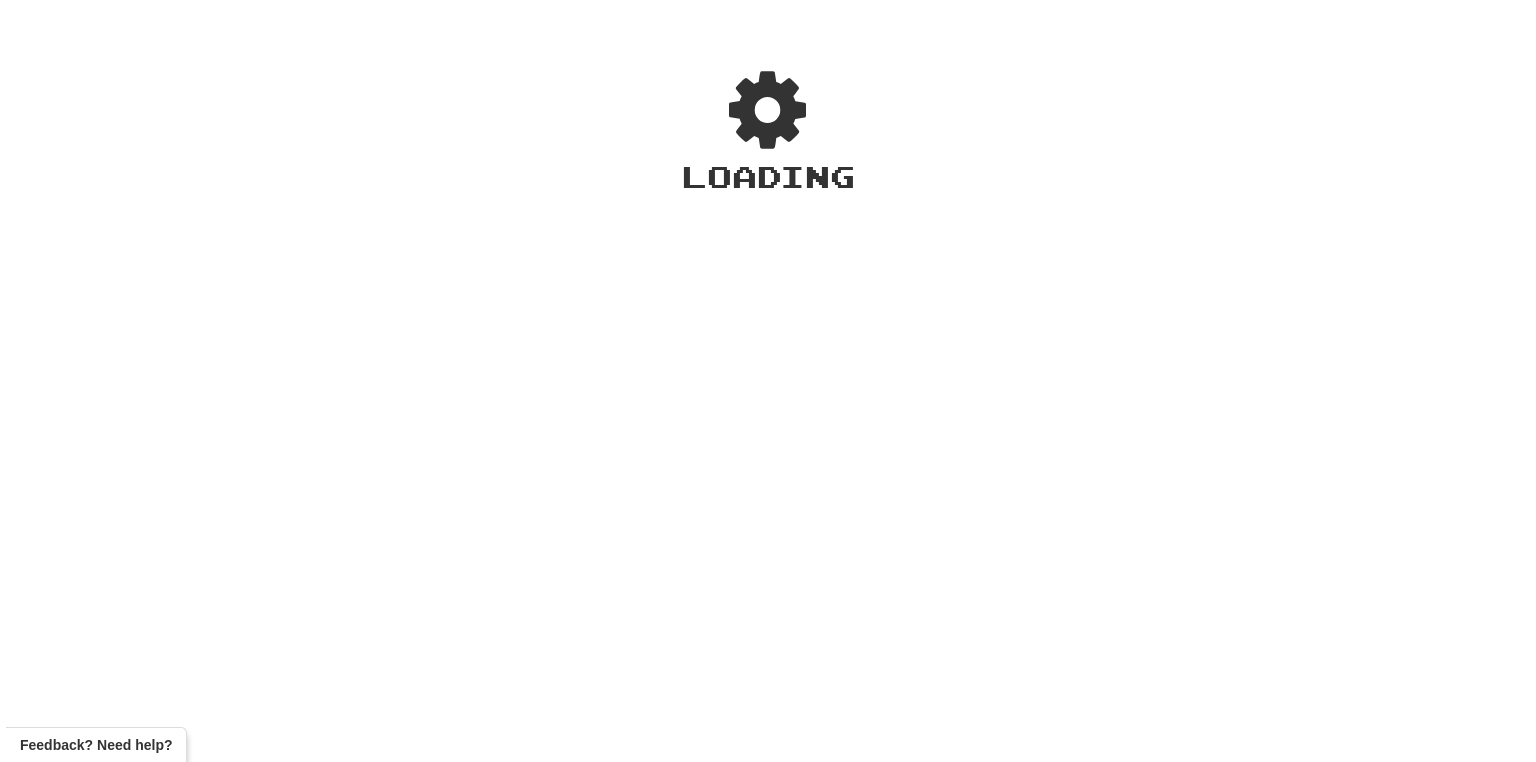 scroll, scrollTop: 0, scrollLeft: 0, axis: both 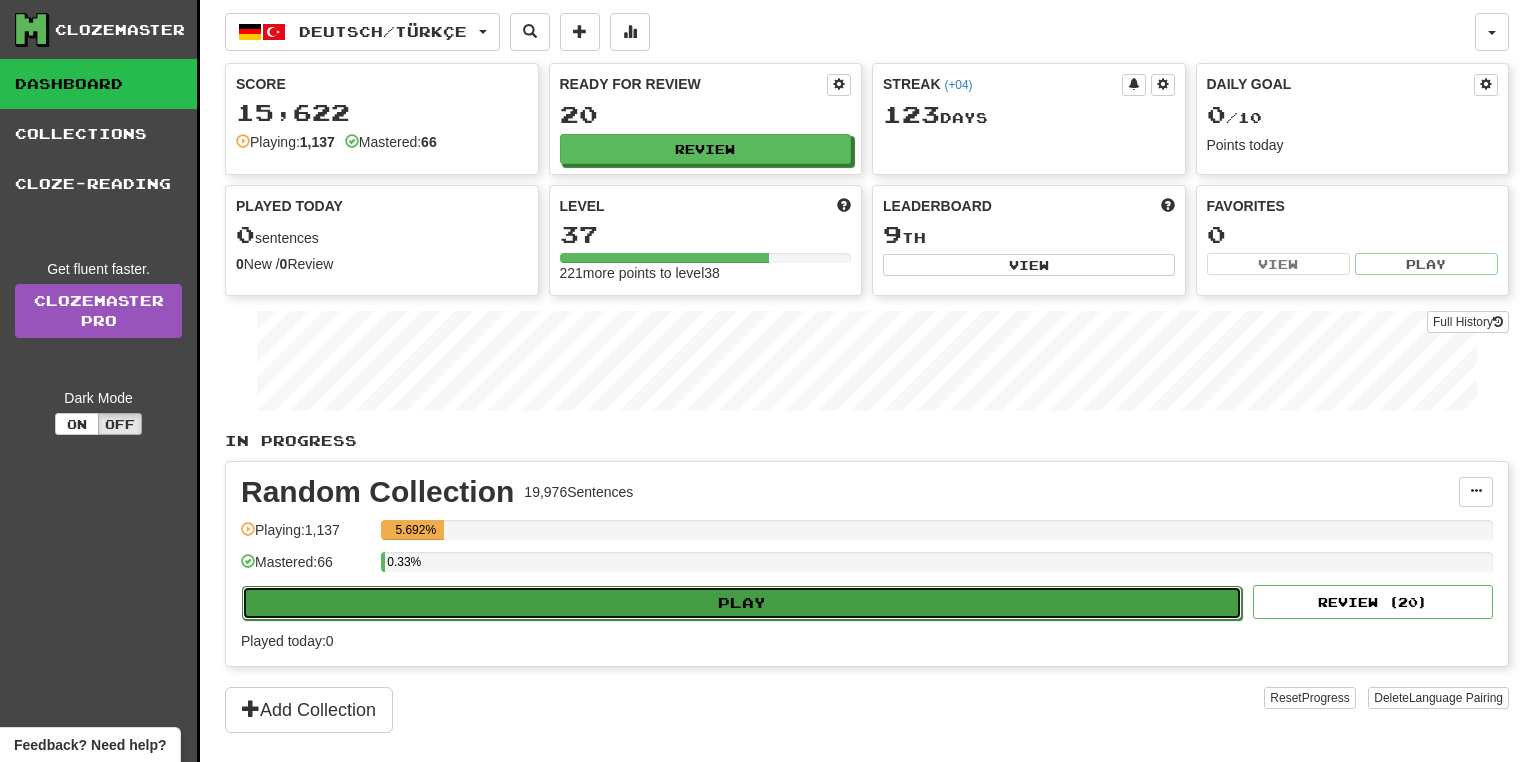 click on "Play" at bounding box center (742, 603) 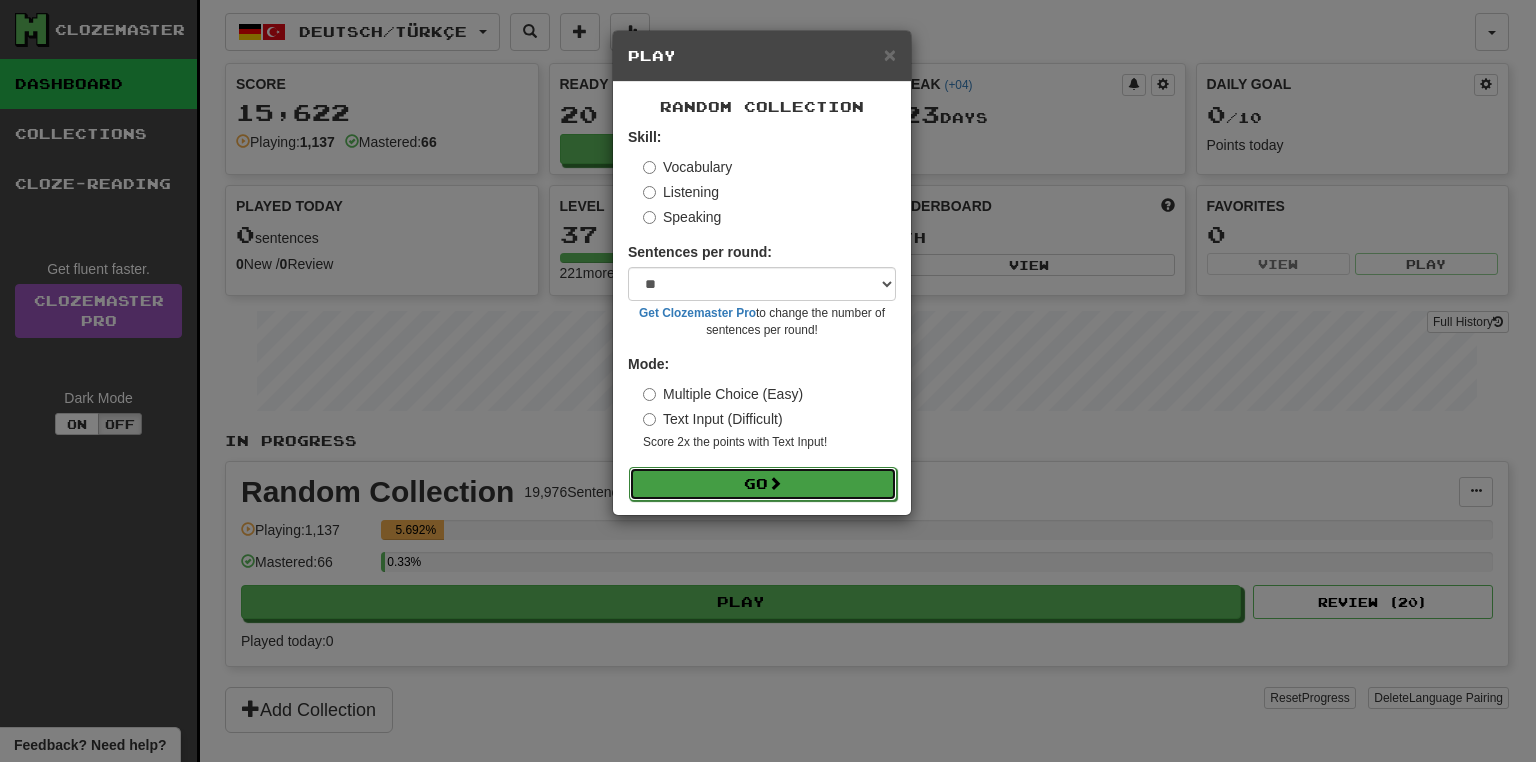 click on "Go" at bounding box center [763, 484] 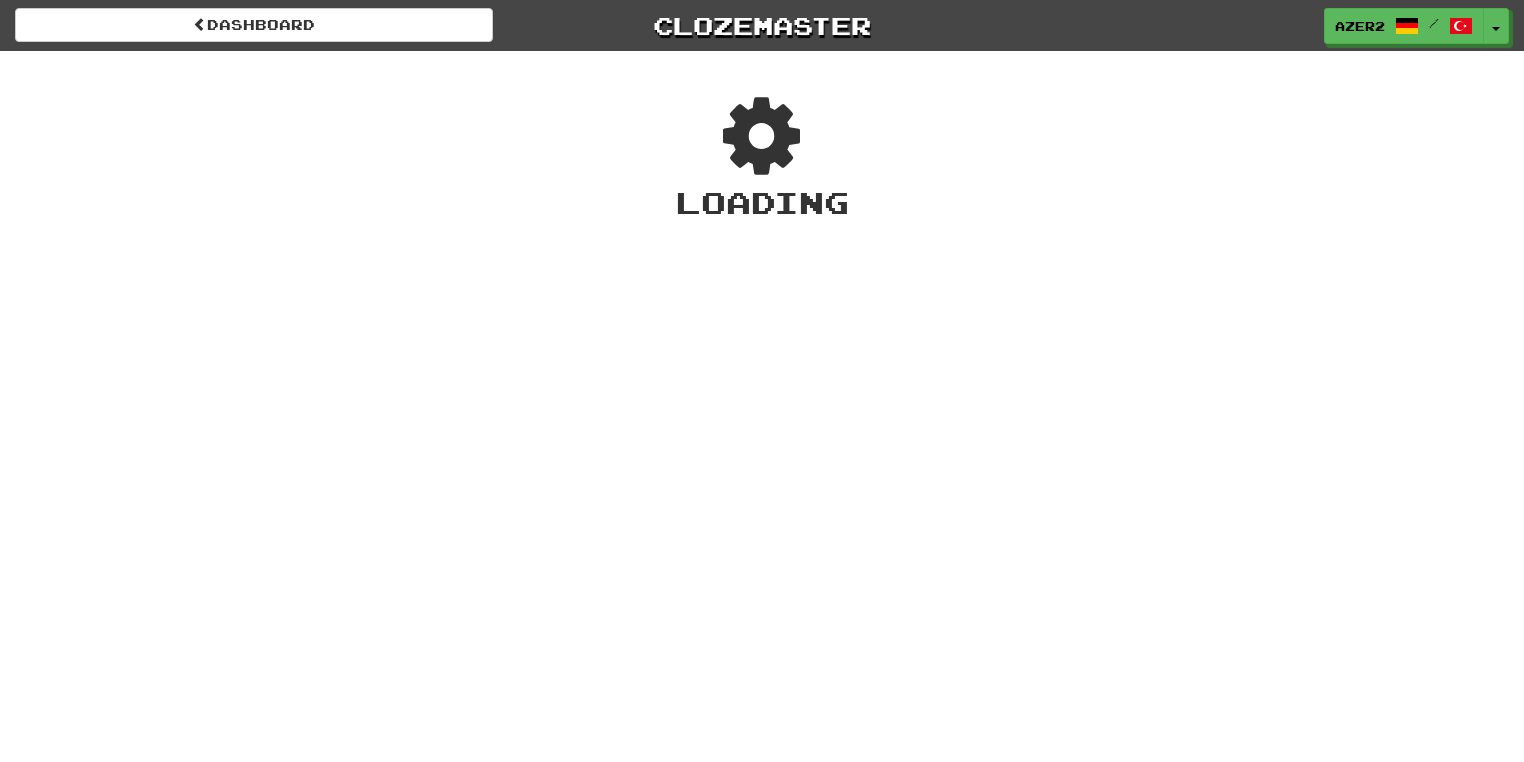 scroll, scrollTop: 0, scrollLeft: 0, axis: both 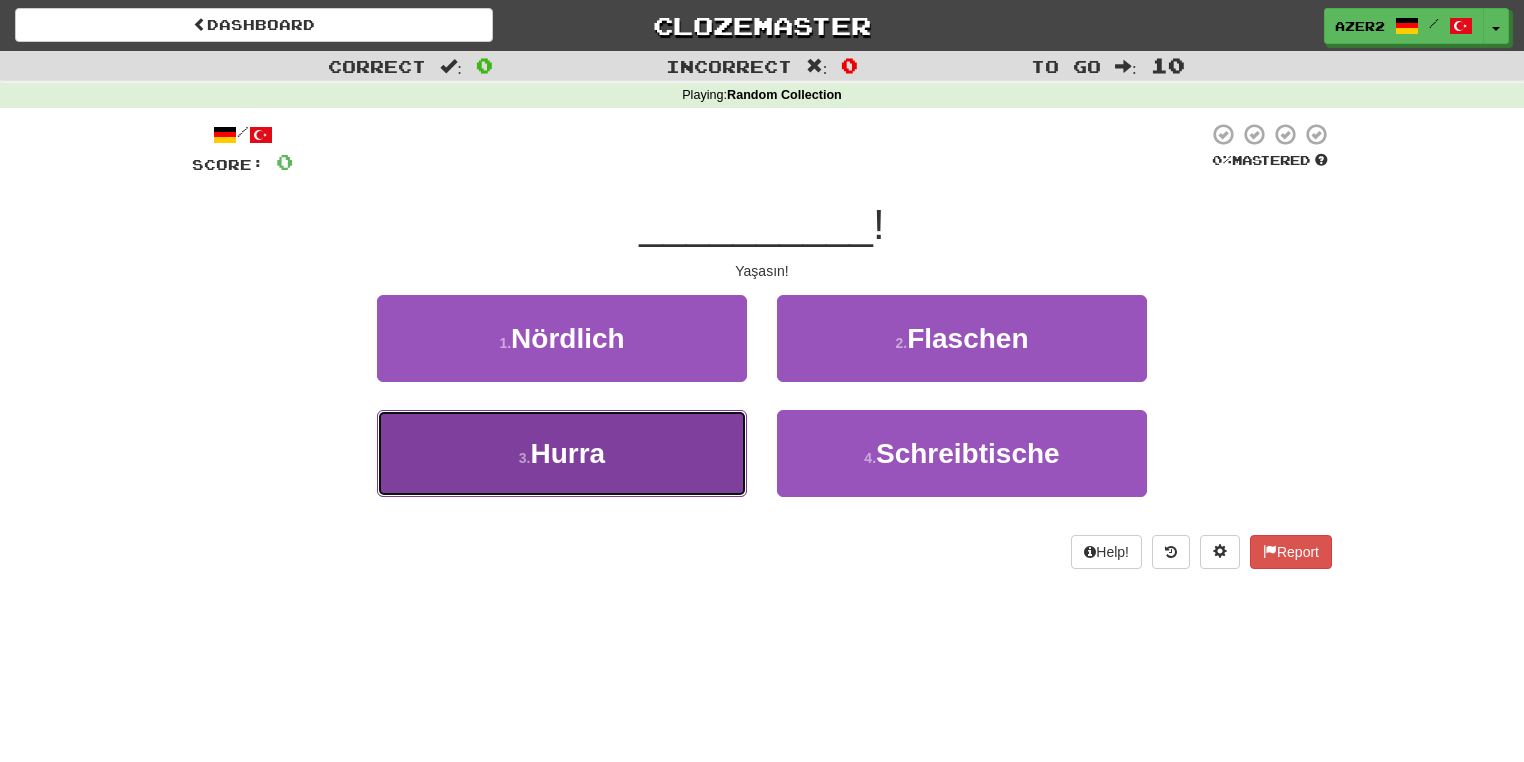 click on "Hurra" at bounding box center [567, 453] 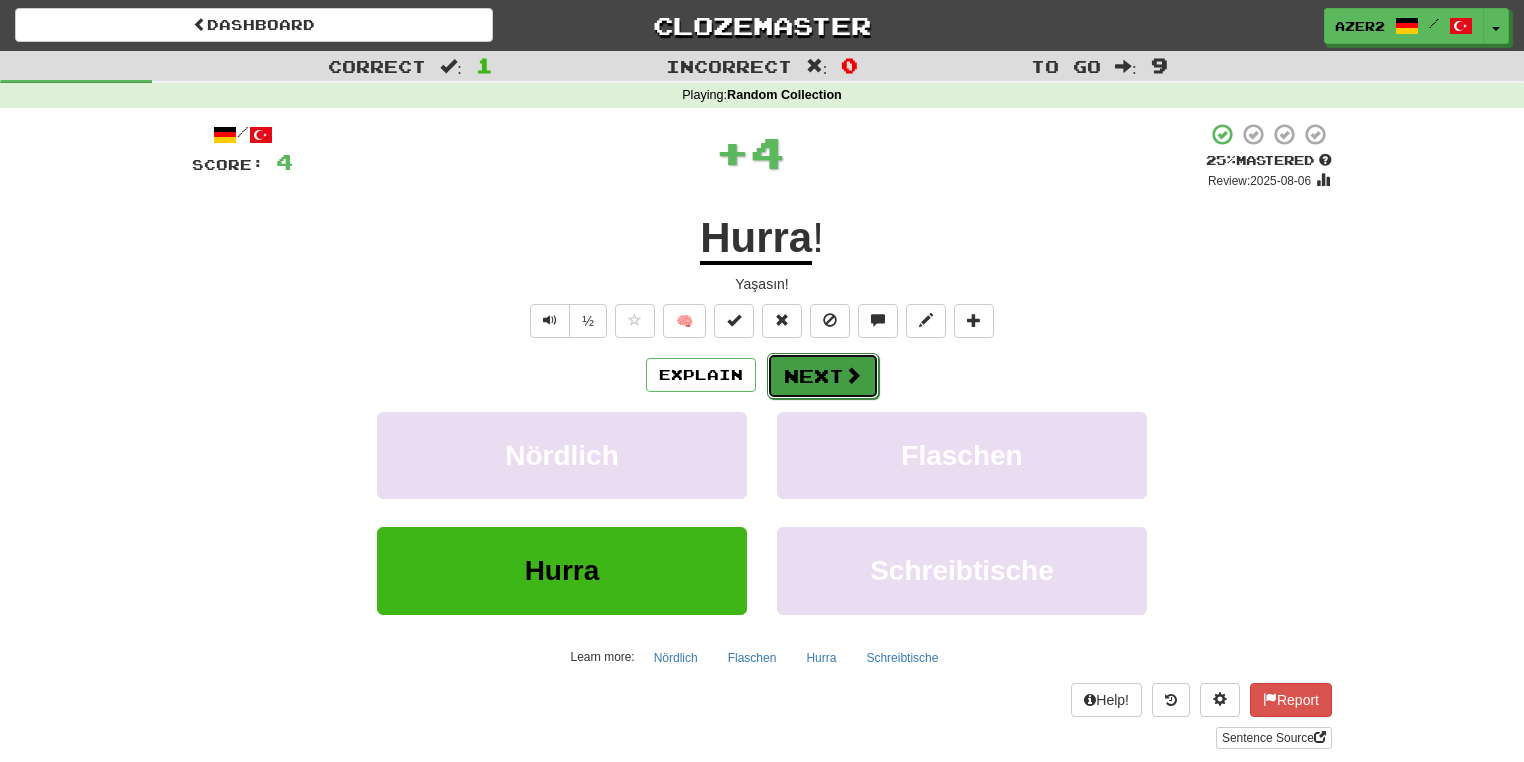 click on "Next" at bounding box center (823, 376) 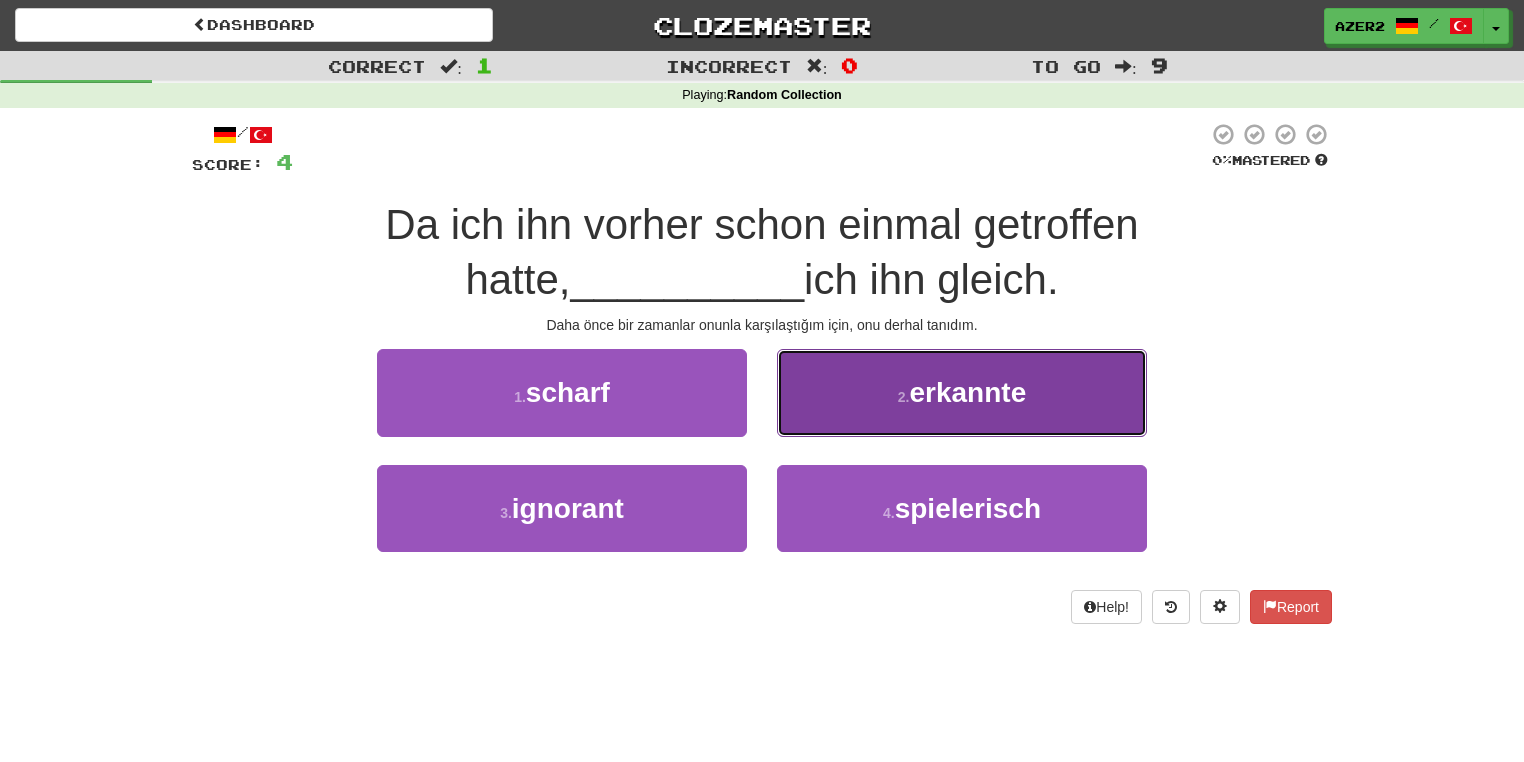 click on "2 .  erkannte" at bounding box center (962, 392) 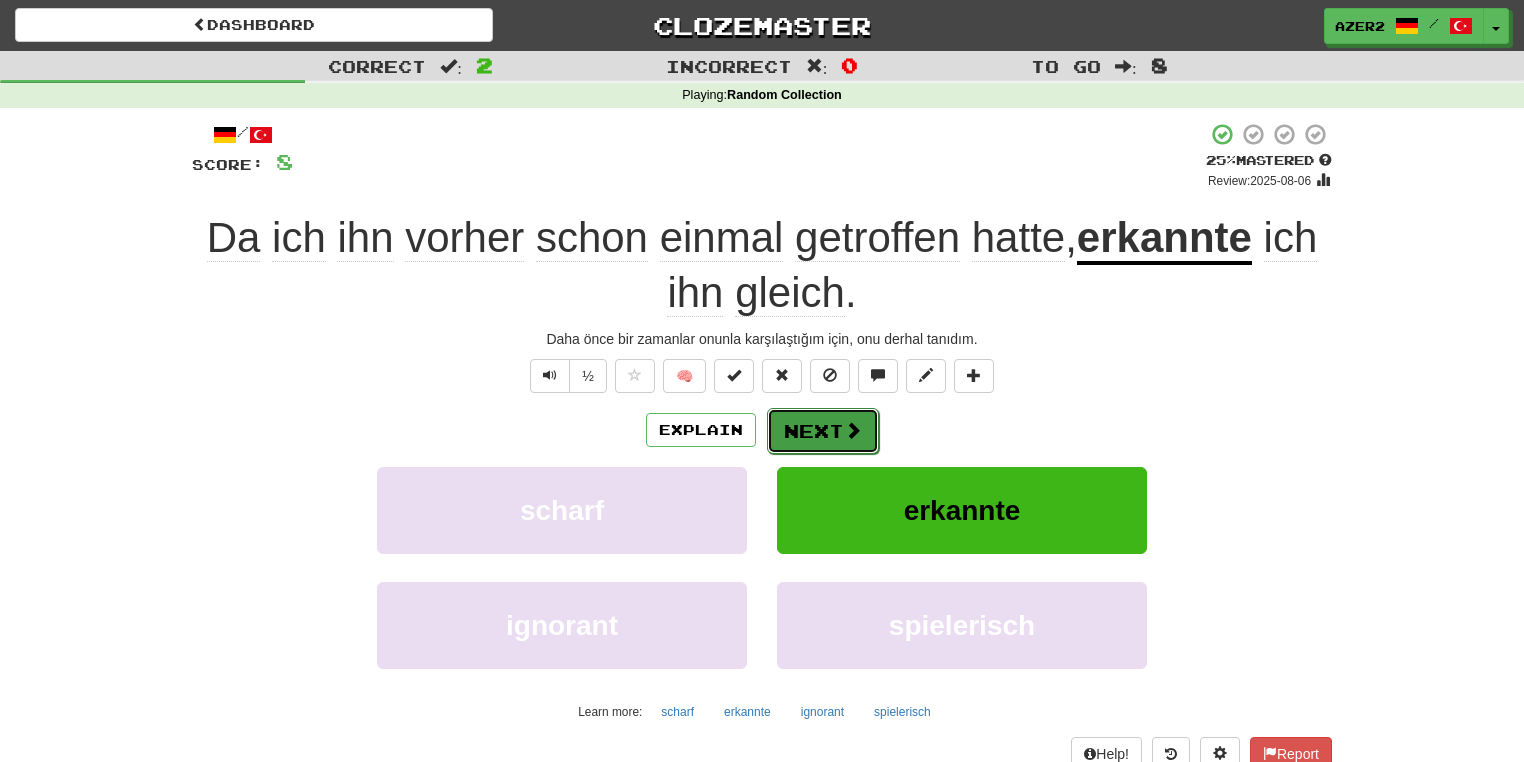 click on "Next" at bounding box center [823, 431] 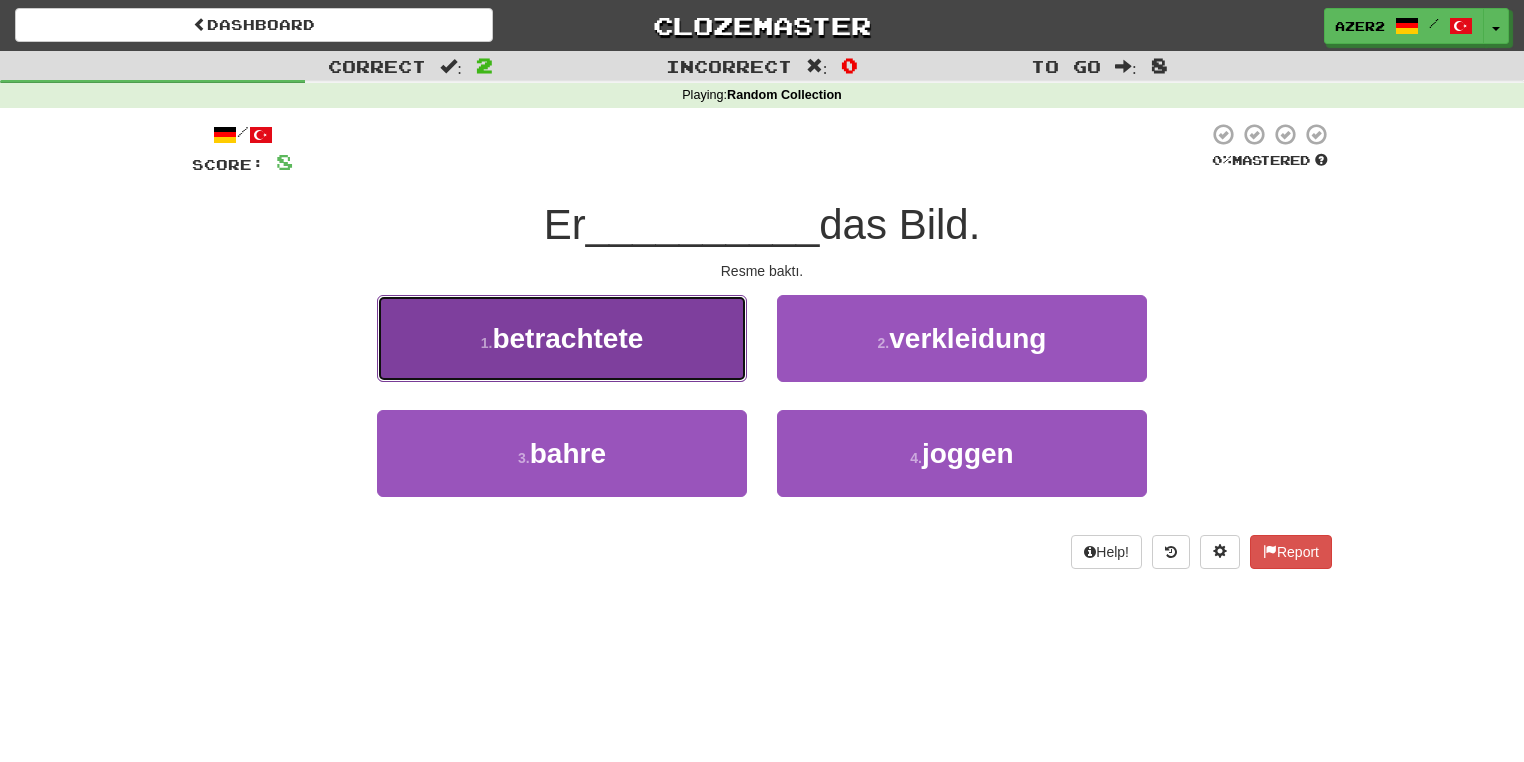 click on "[NUMBER] . betrachtete" at bounding box center [562, 338] 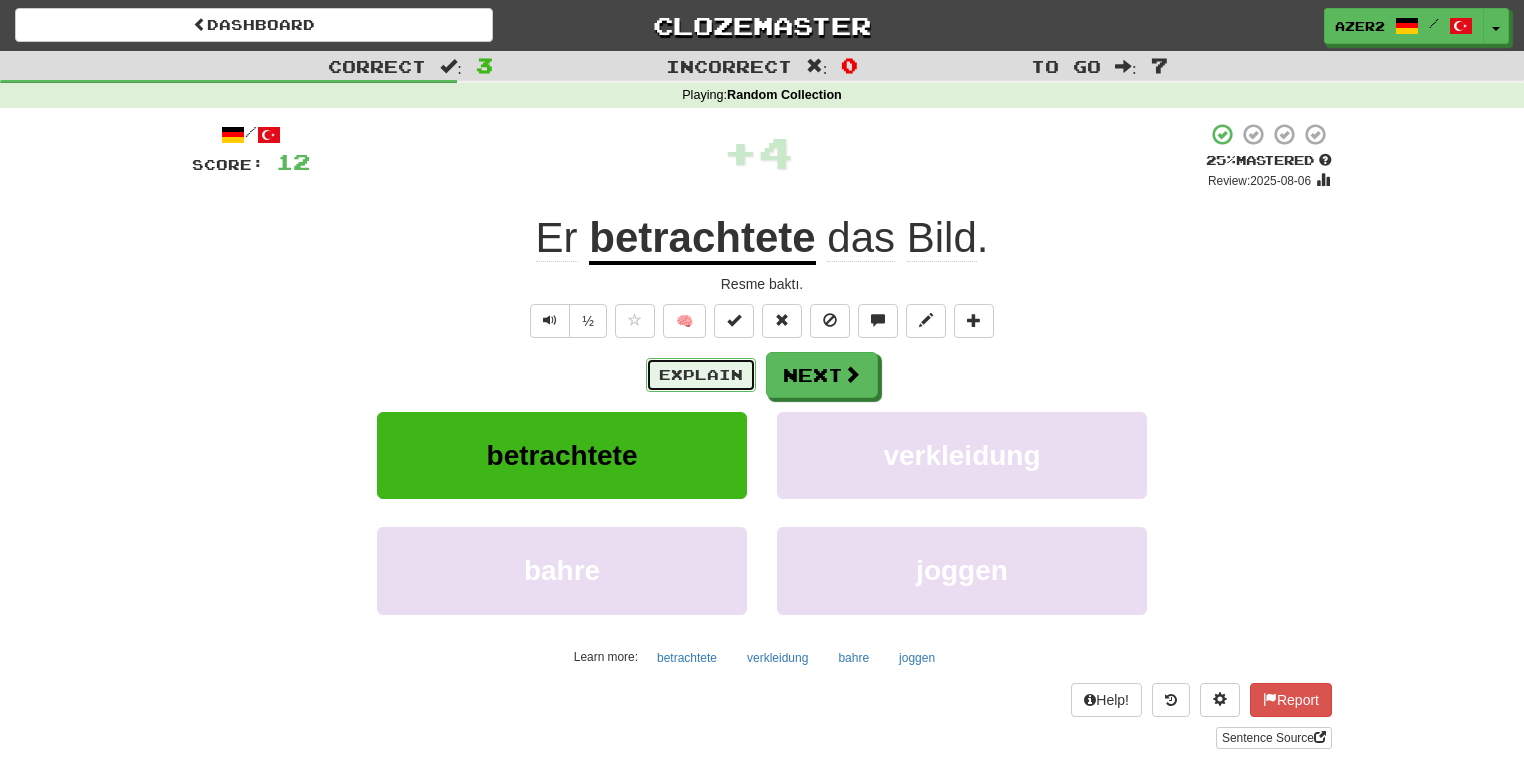 click on "Explain" at bounding box center [701, 375] 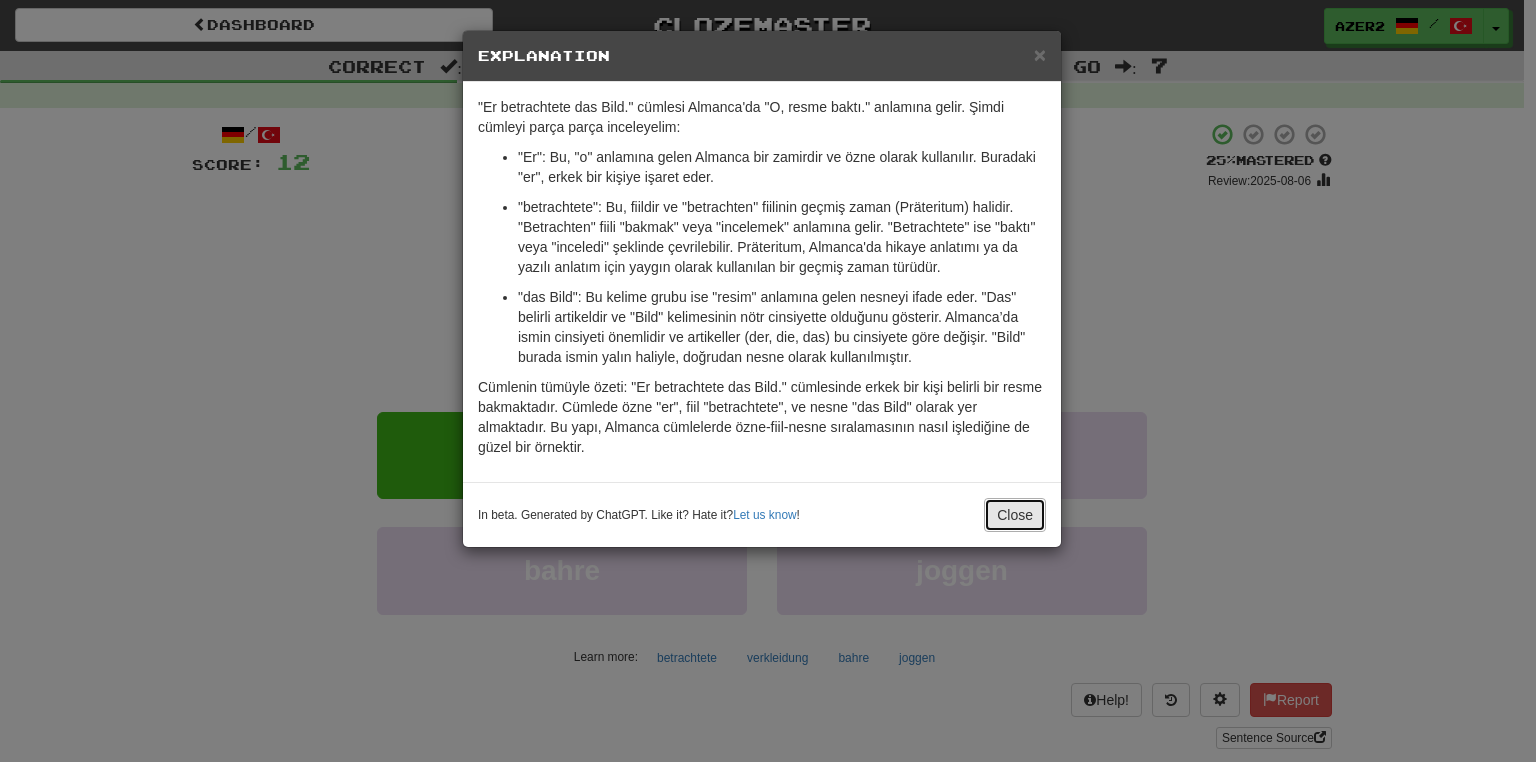 click on "Close" at bounding box center (1015, 515) 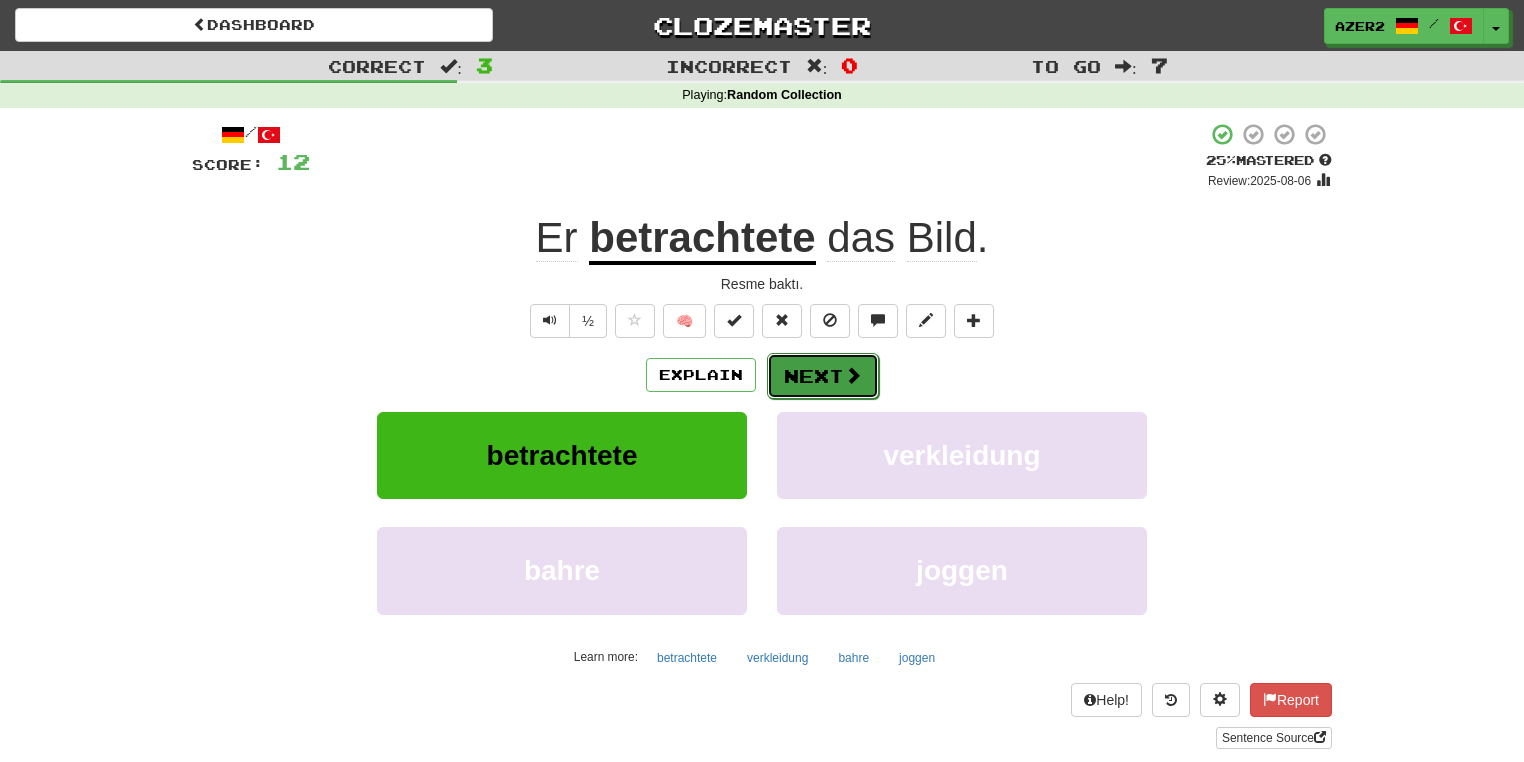 click on "Next" at bounding box center (823, 376) 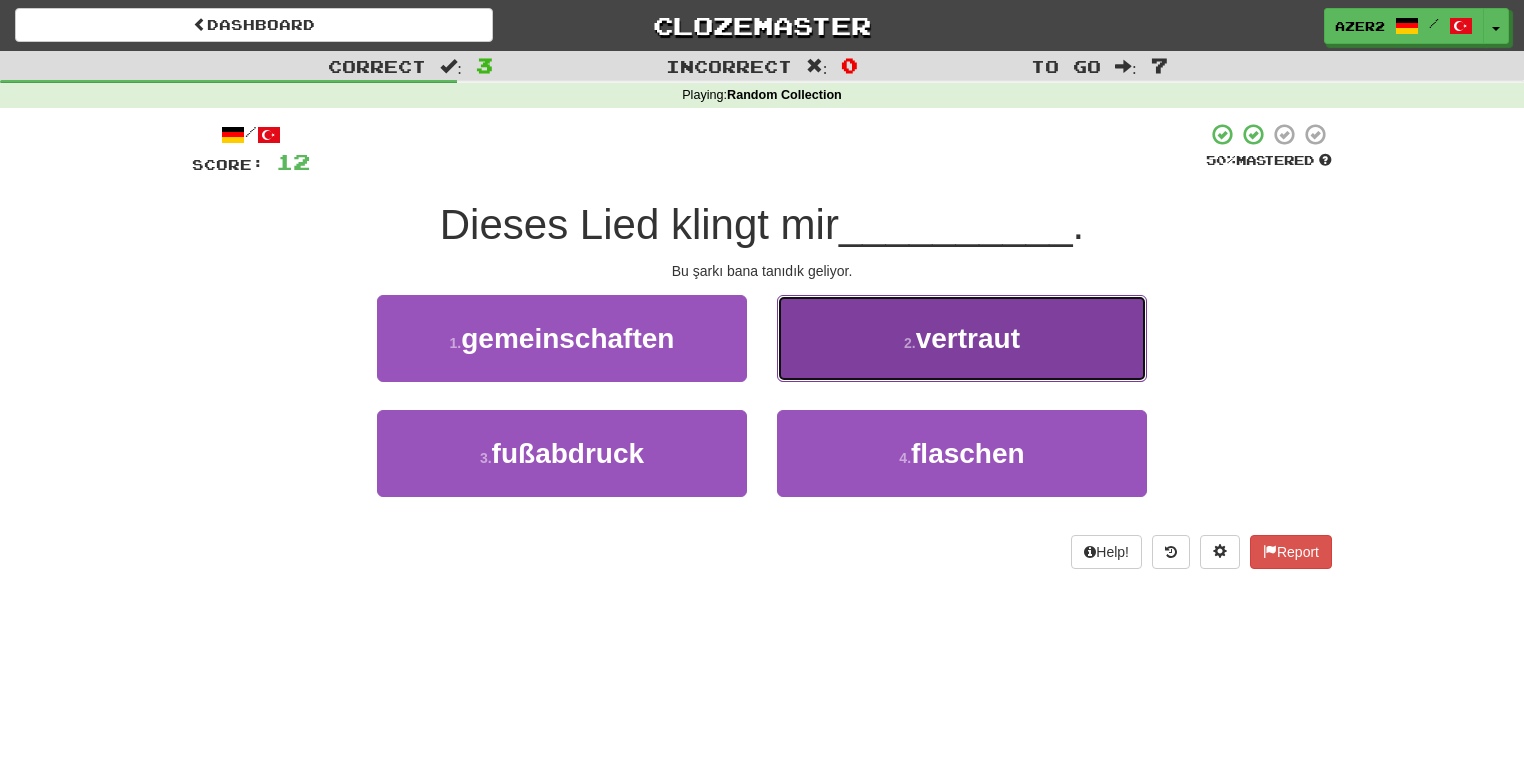 click on "vertraut" at bounding box center (968, 338) 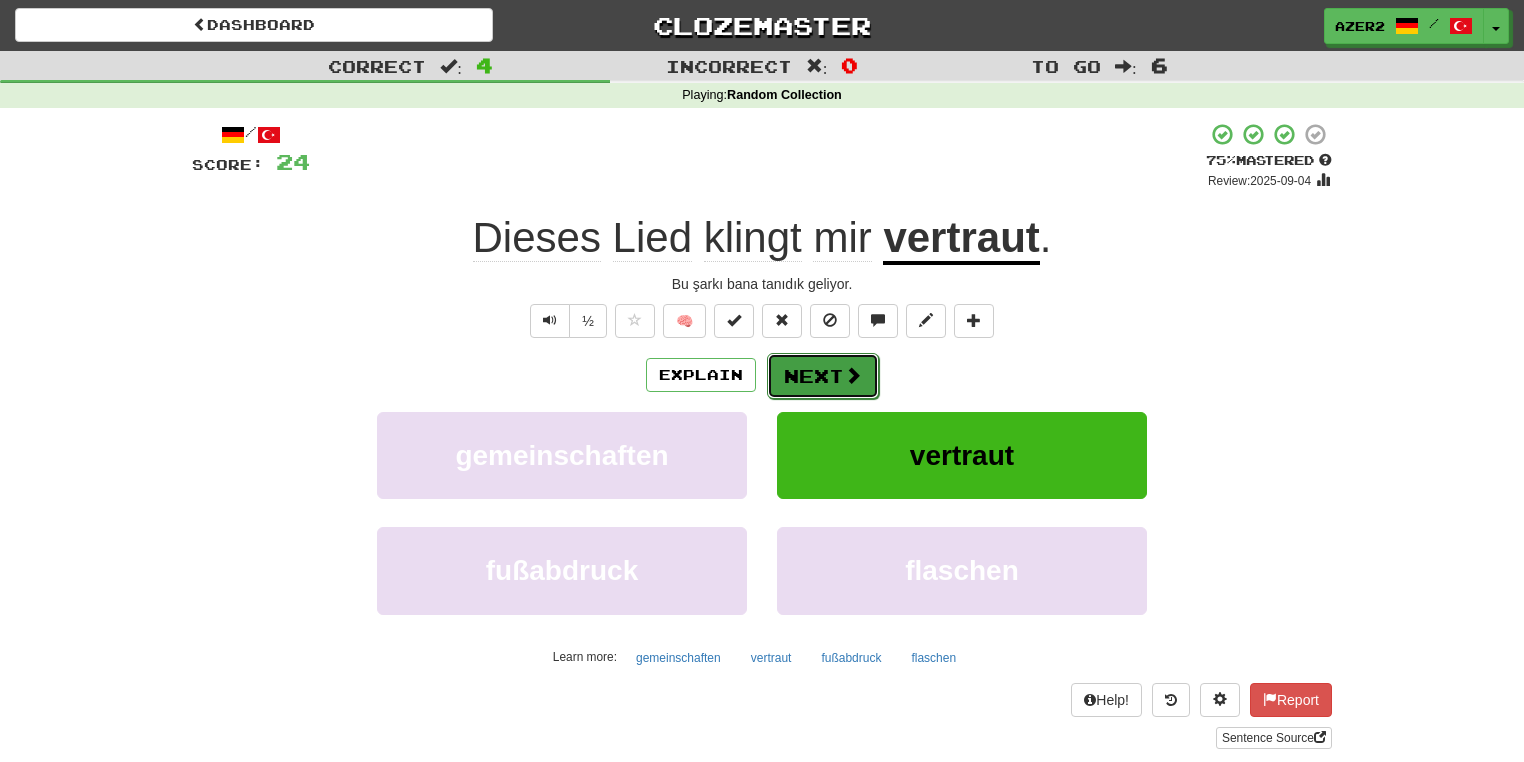 click on "Next" at bounding box center [823, 376] 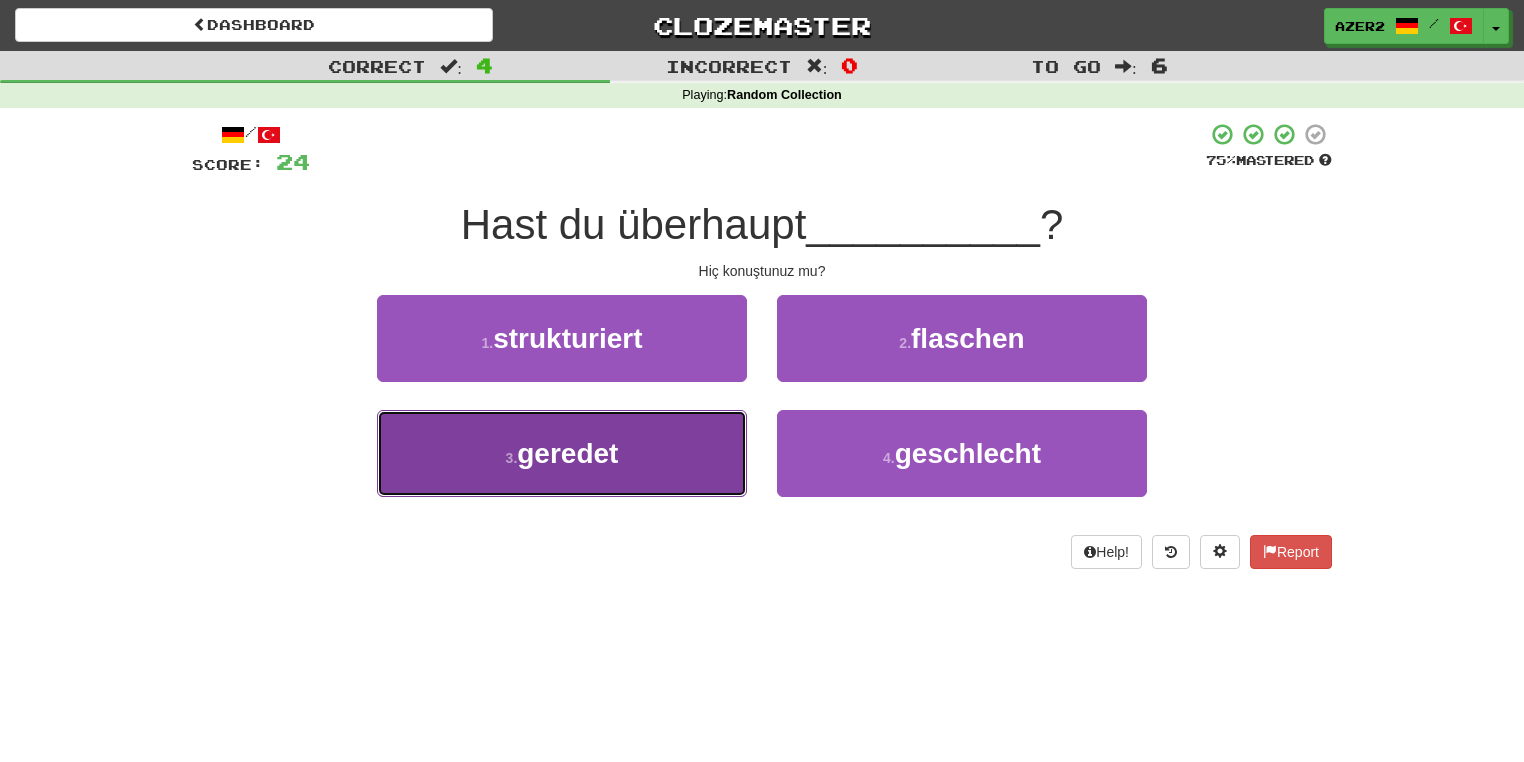 click on "[NUMBER] . geredet" at bounding box center [562, 453] 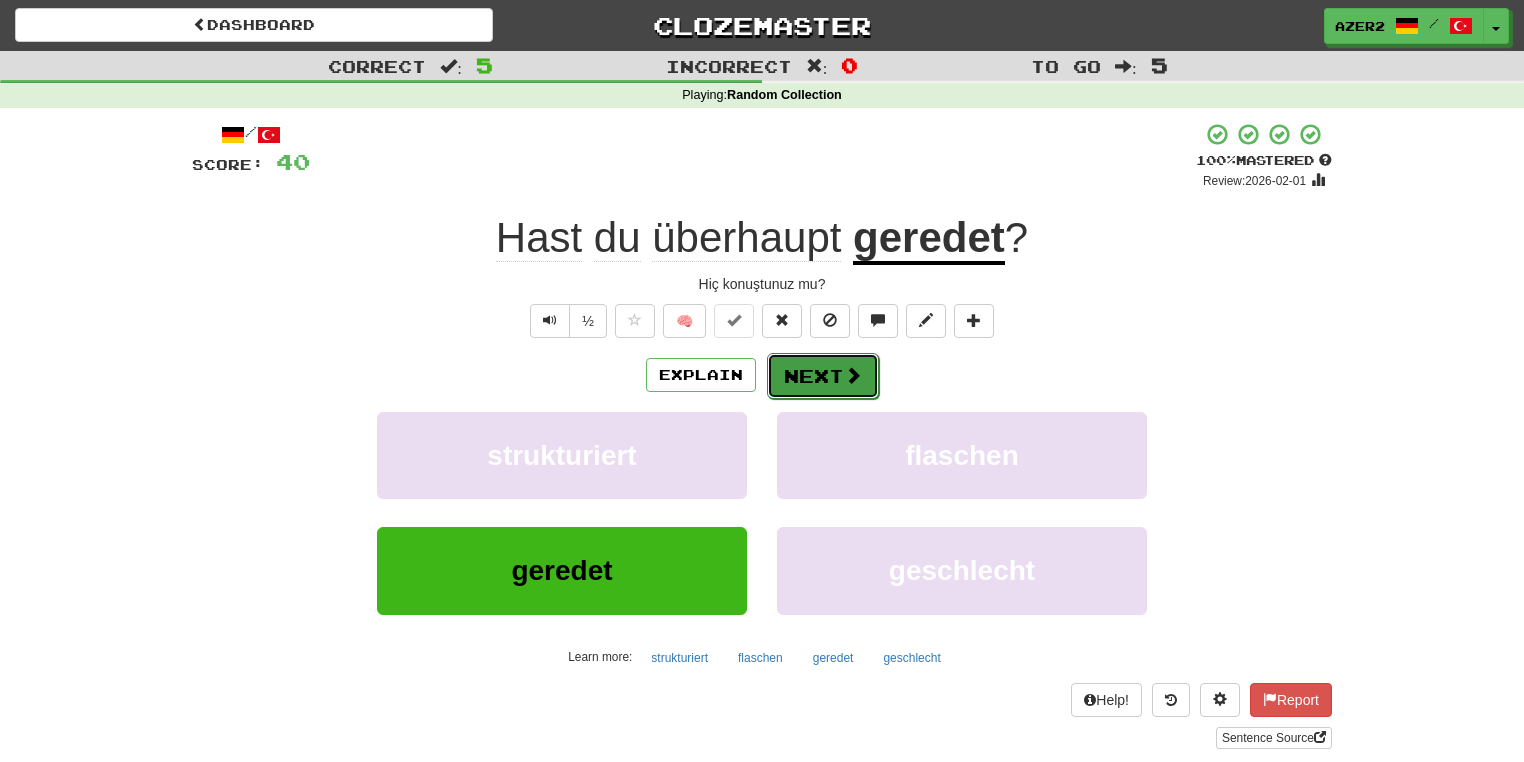 click on "Next" at bounding box center (823, 376) 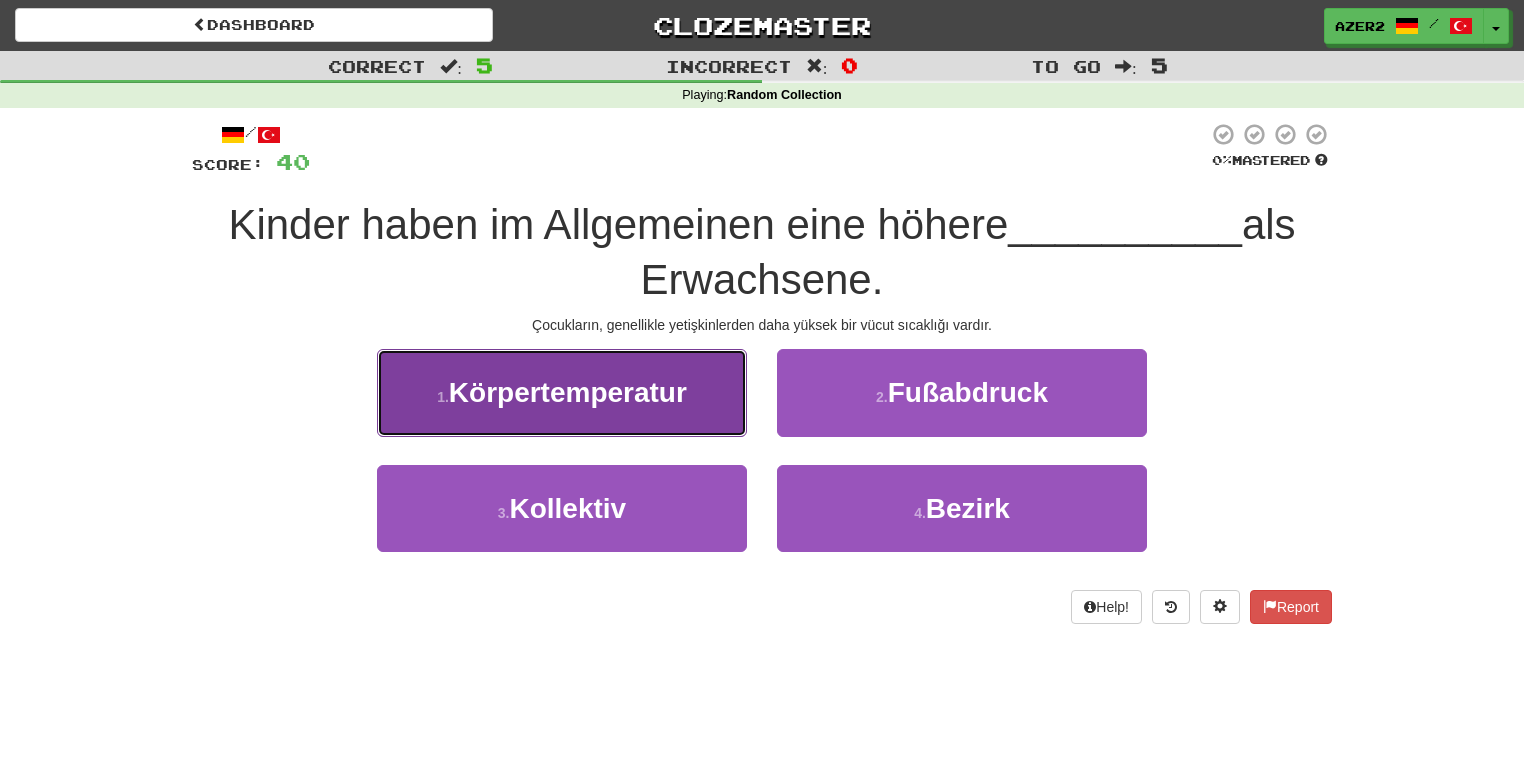 click on "1 .  Körpertemperatur" at bounding box center [562, 392] 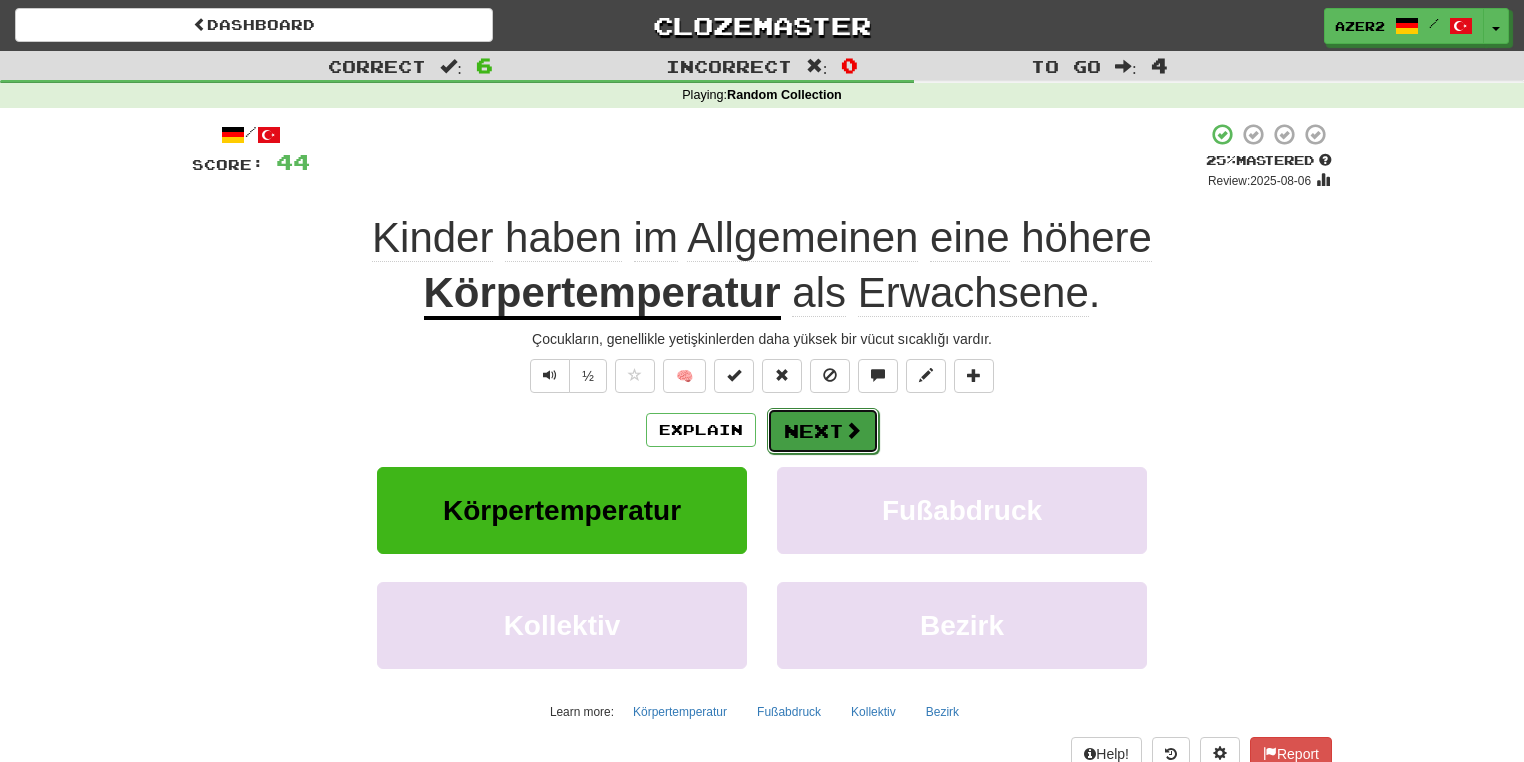 click on "Next" at bounding box center [823, 431] 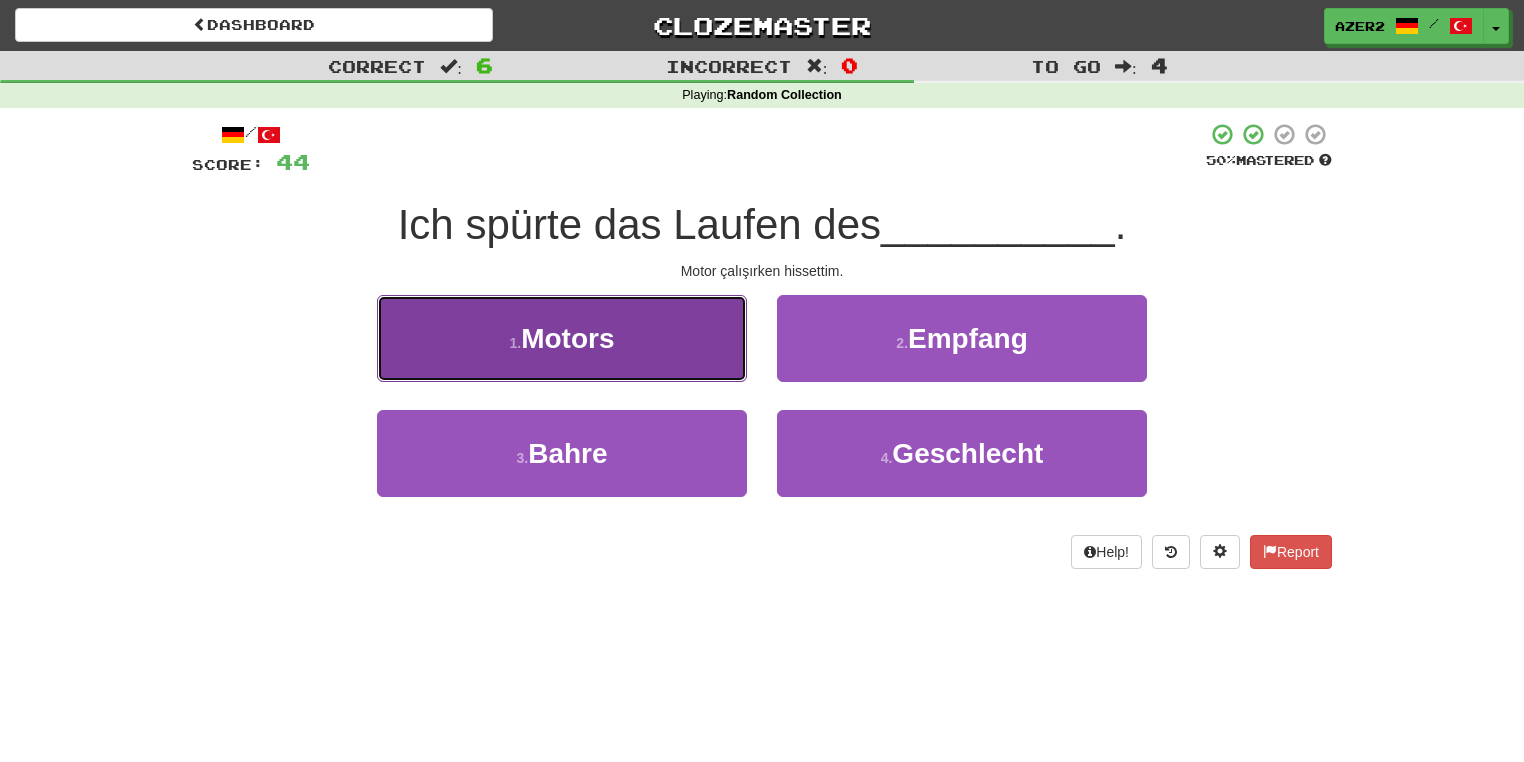click on "Motors" at bounding box center (567, 338) 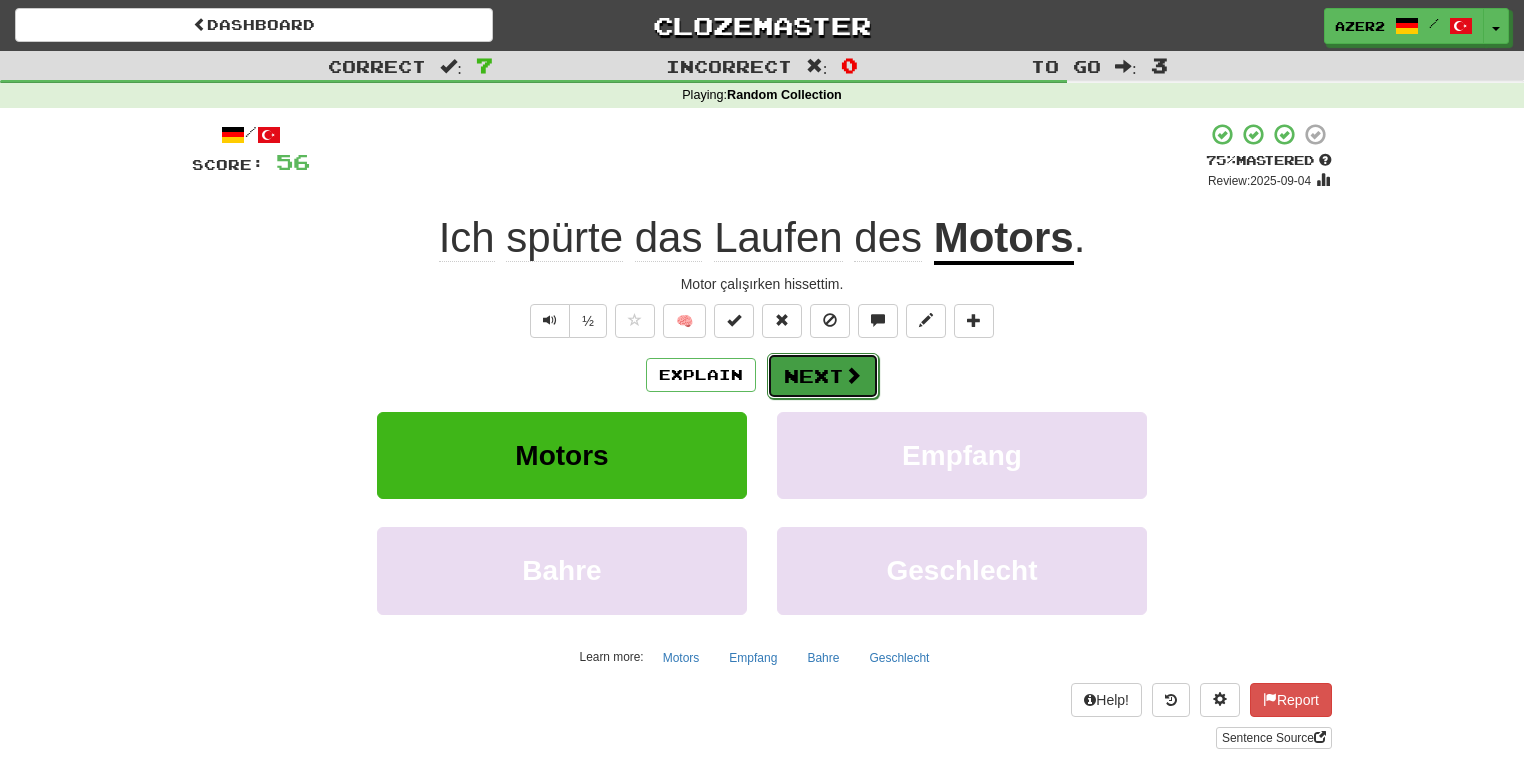 click on "Next" at bounding box center [823, 376] 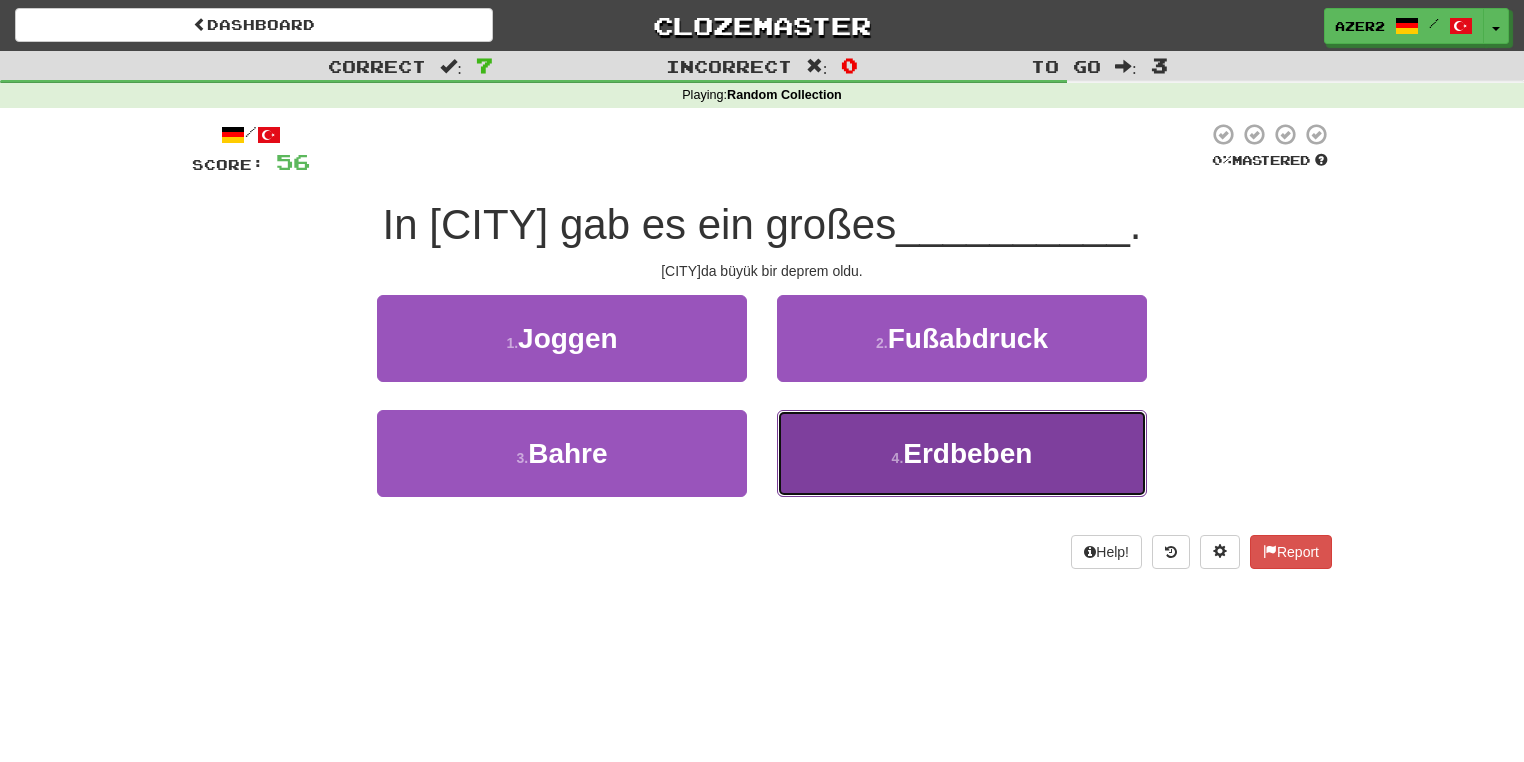 click on "Erdbeben" at bounding box center (967, 453) 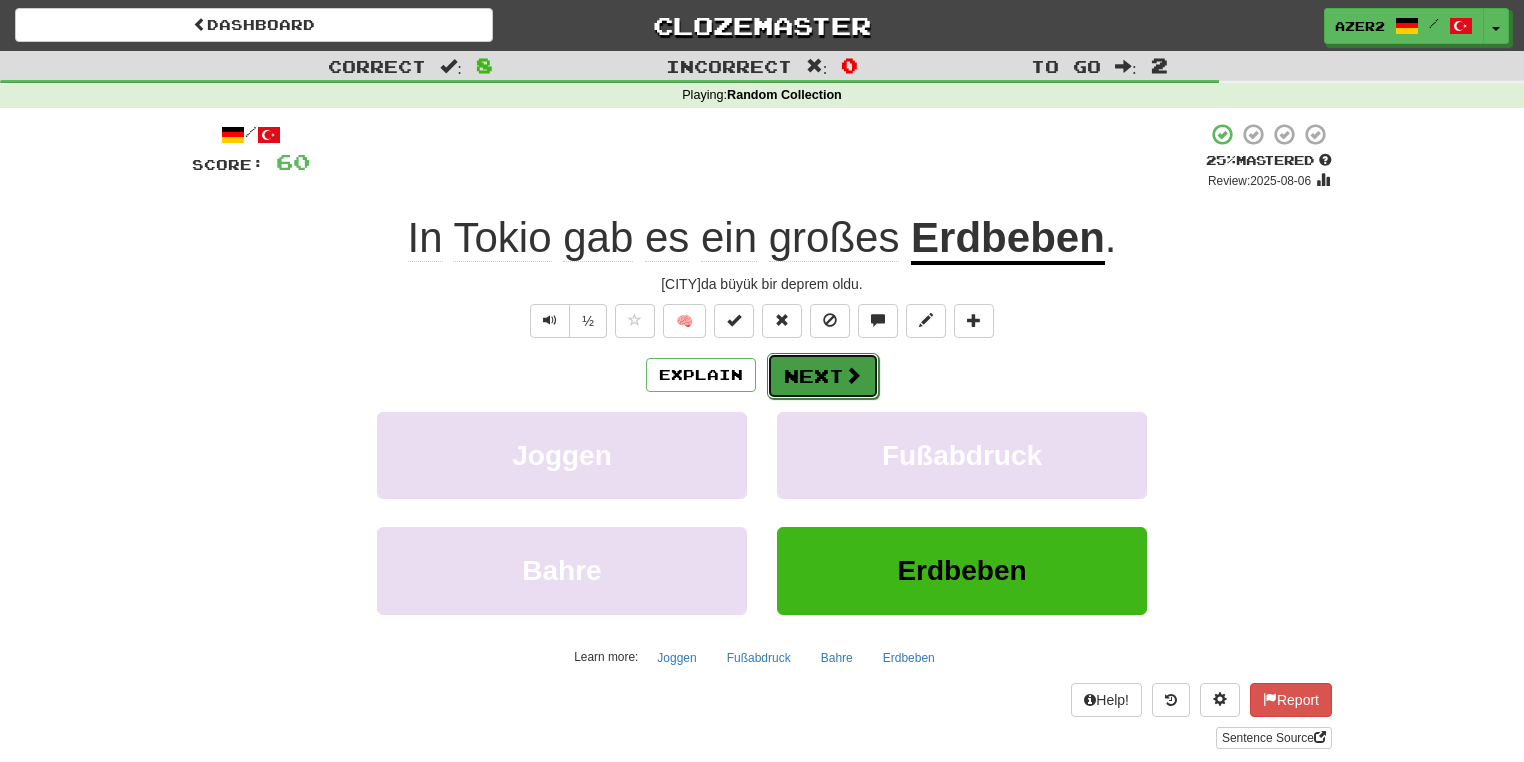 click on "Next" at bounding box center (823, 376) 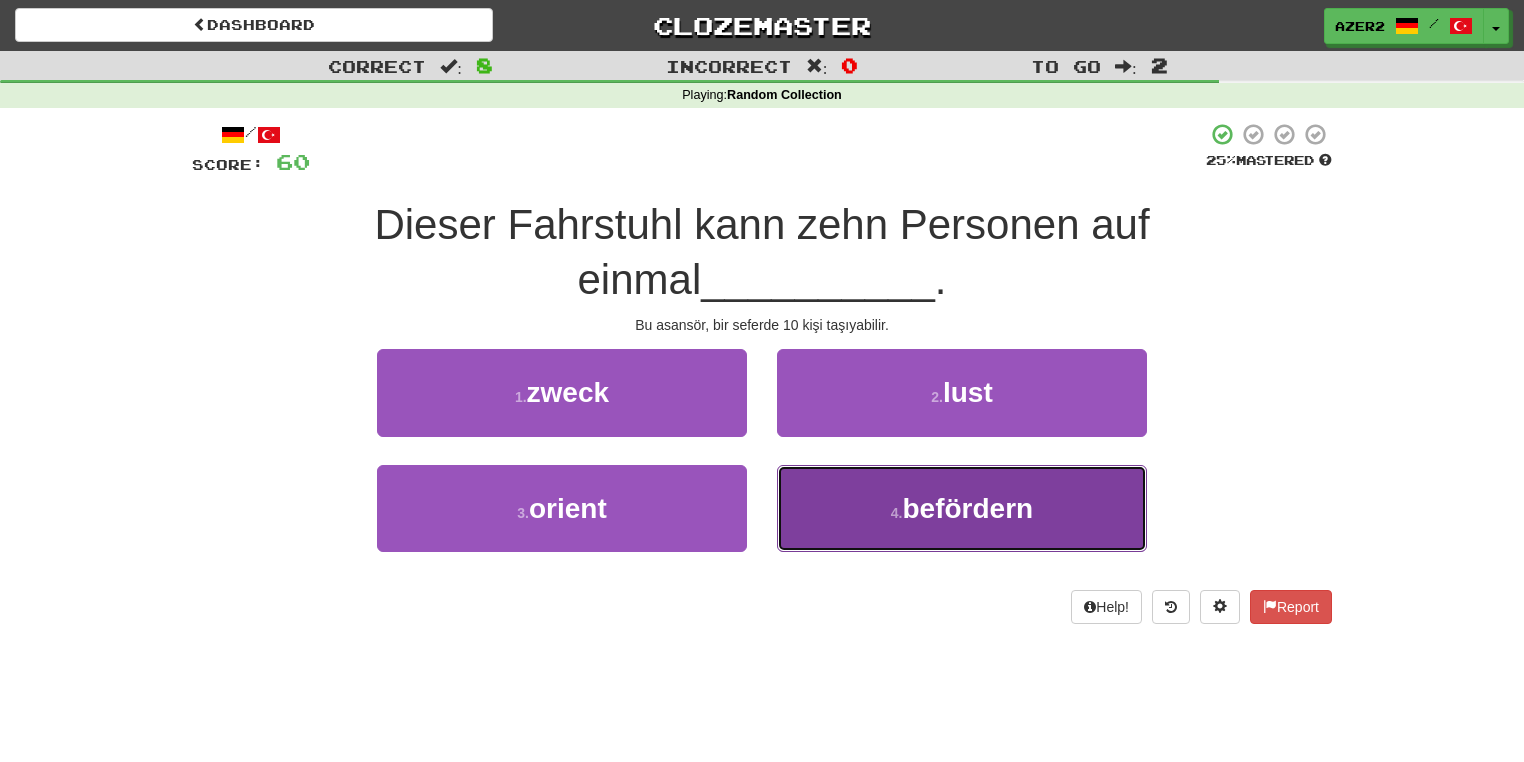 click on "befördern" at bounding box center [968, 508] 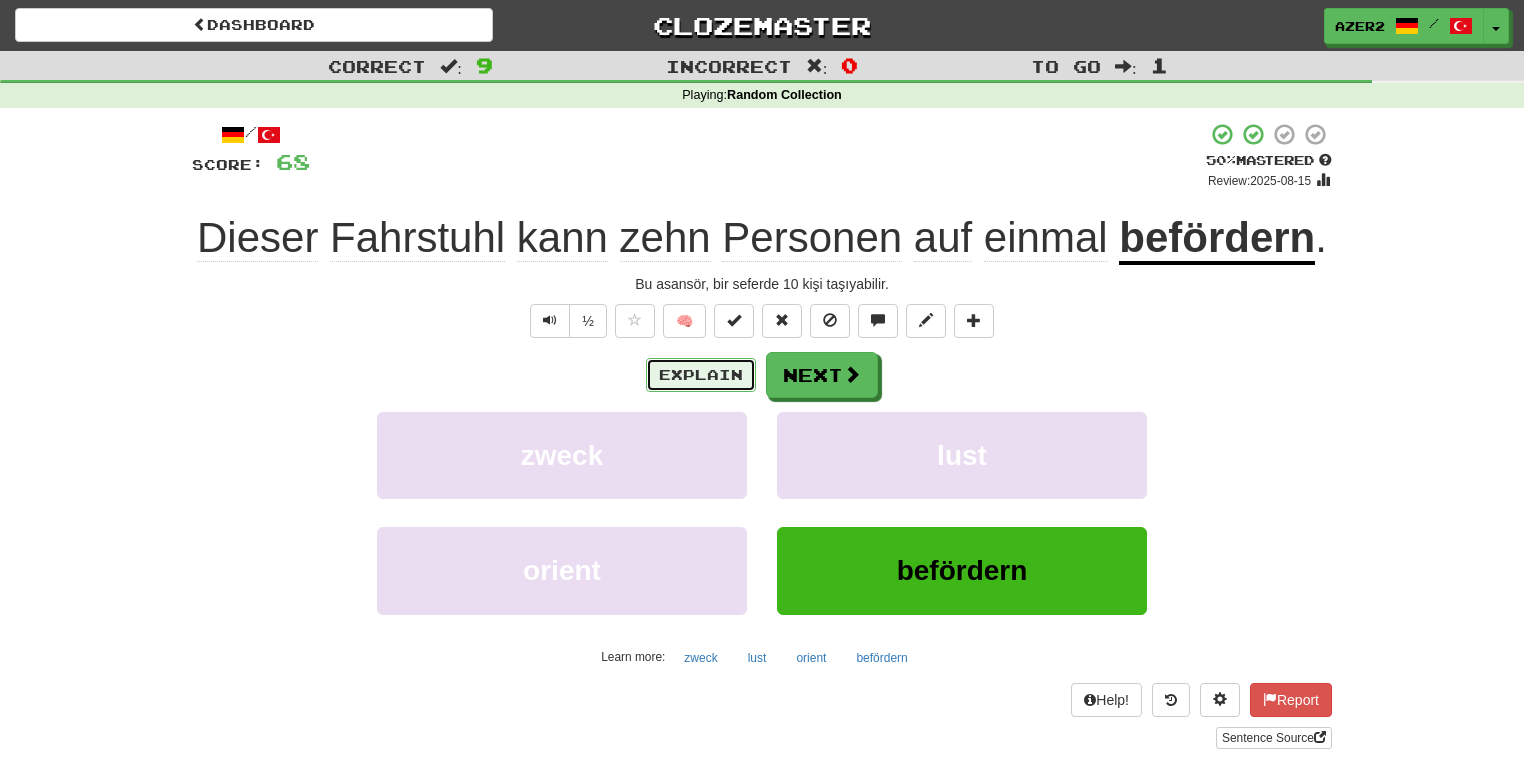 click on "Explain" at bounding box center [701, 375] 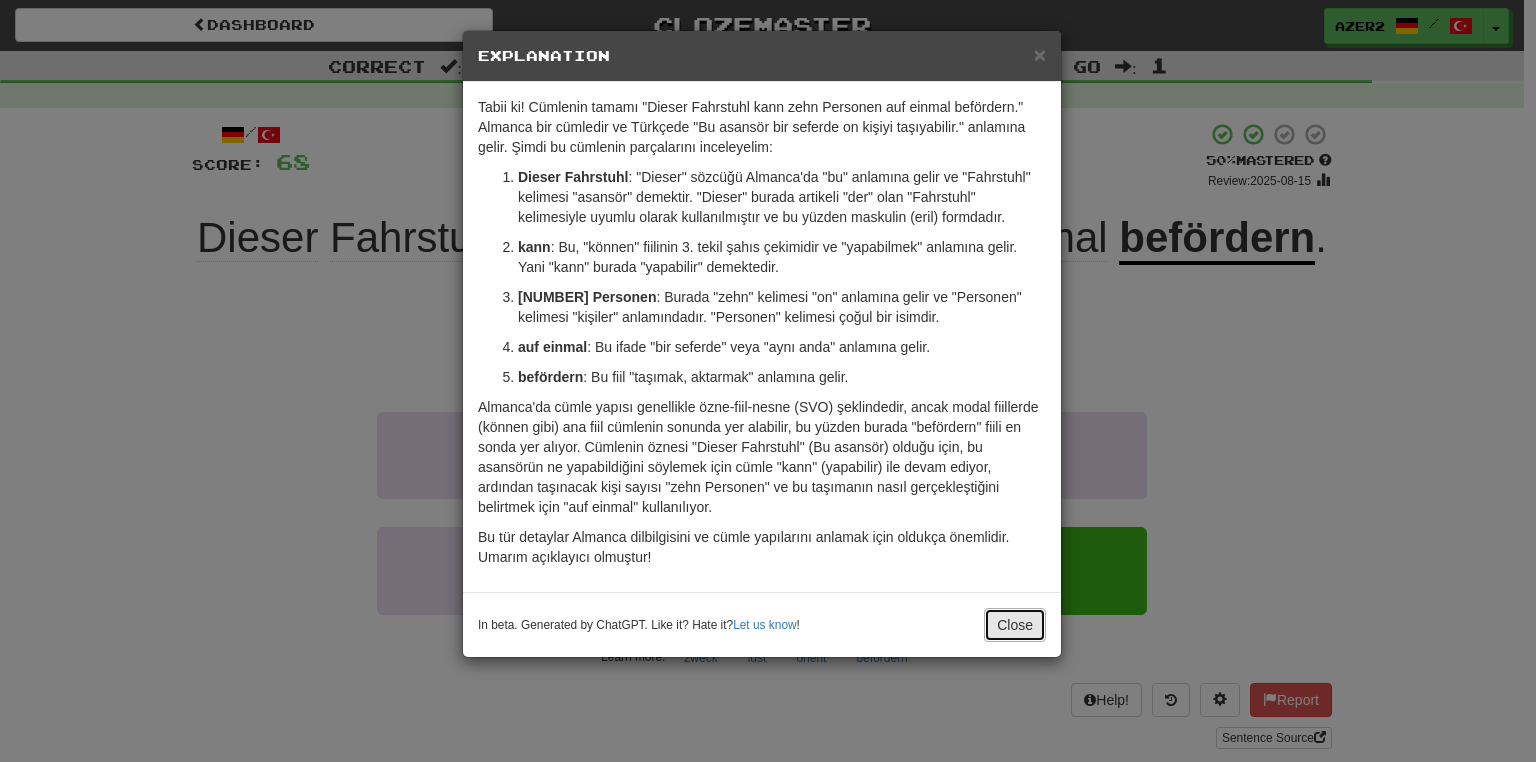 click on "Close" at bounding box center [1015, 625] 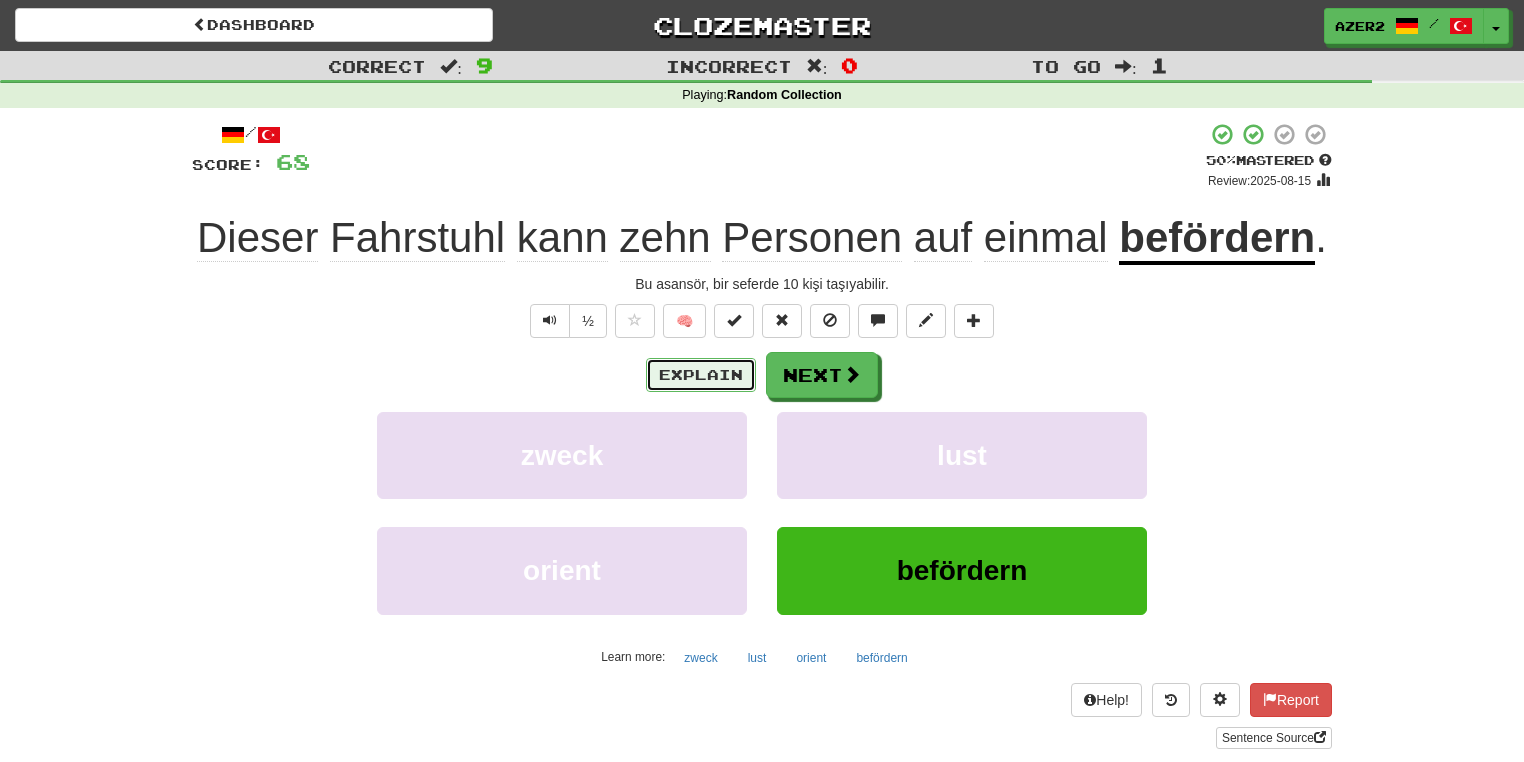 click on "Explain" at bounding box center (701, 375) 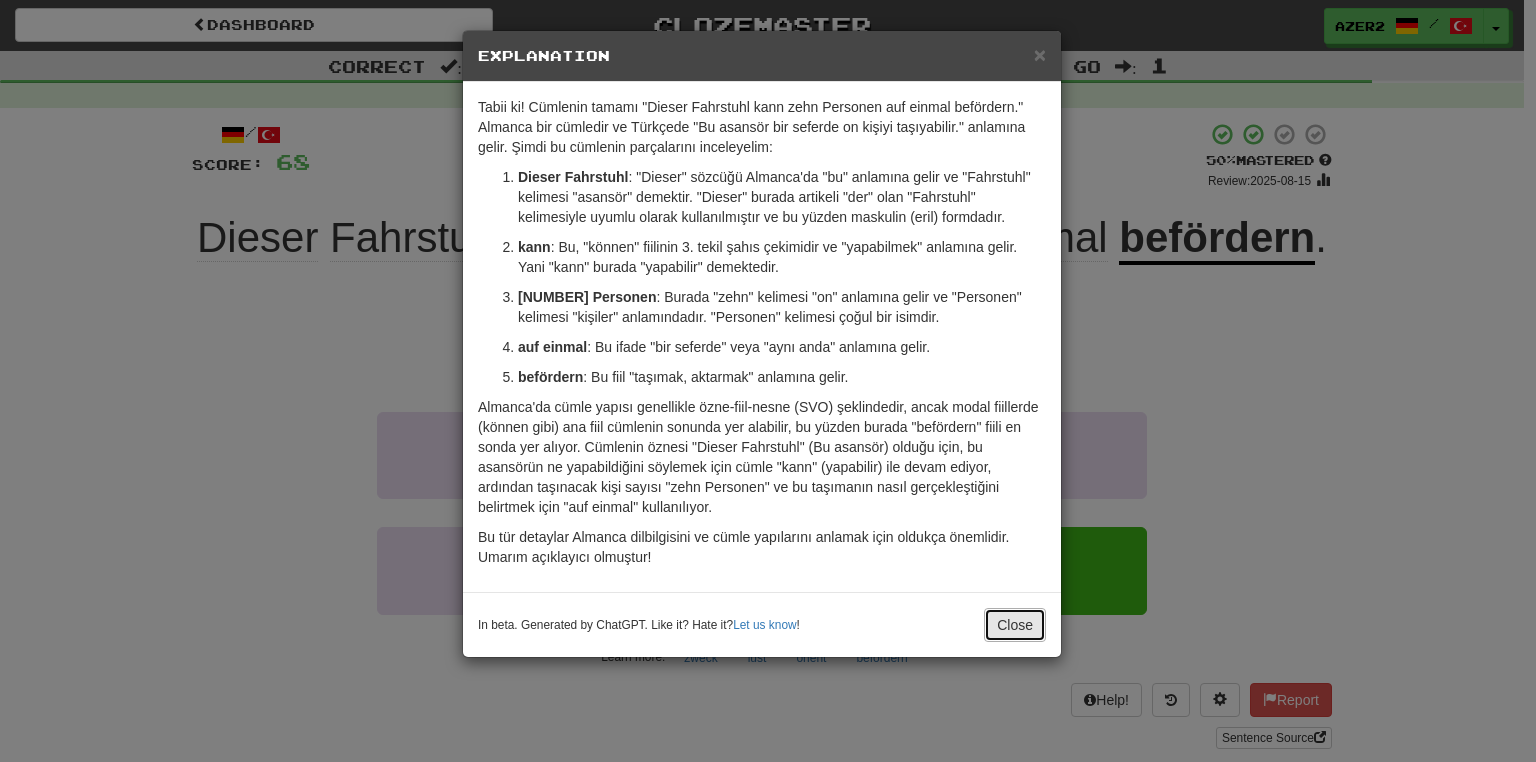 click on "Close" at bounding box center (1015, 625) 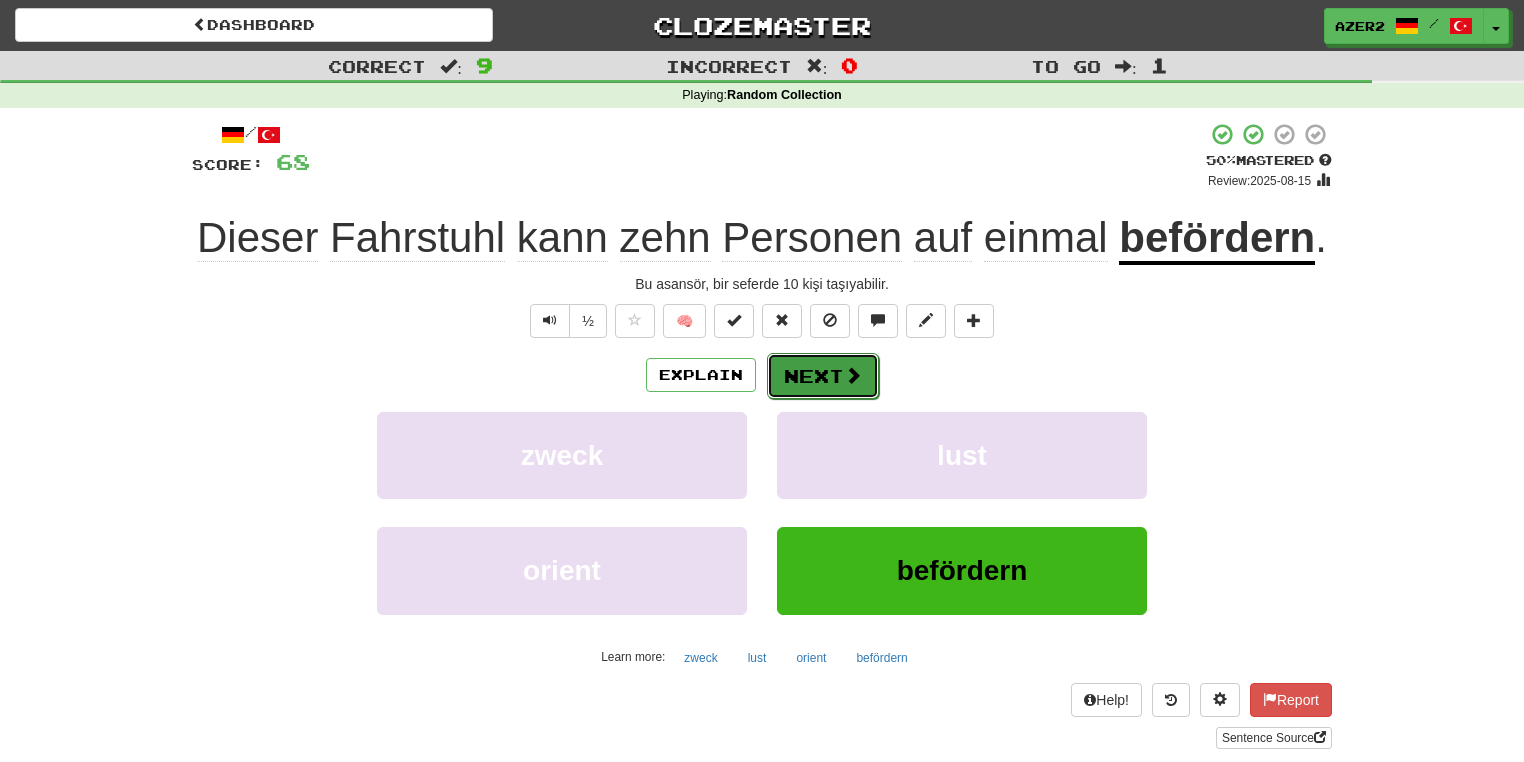 click on "Next" at bounding box center (823, 376) 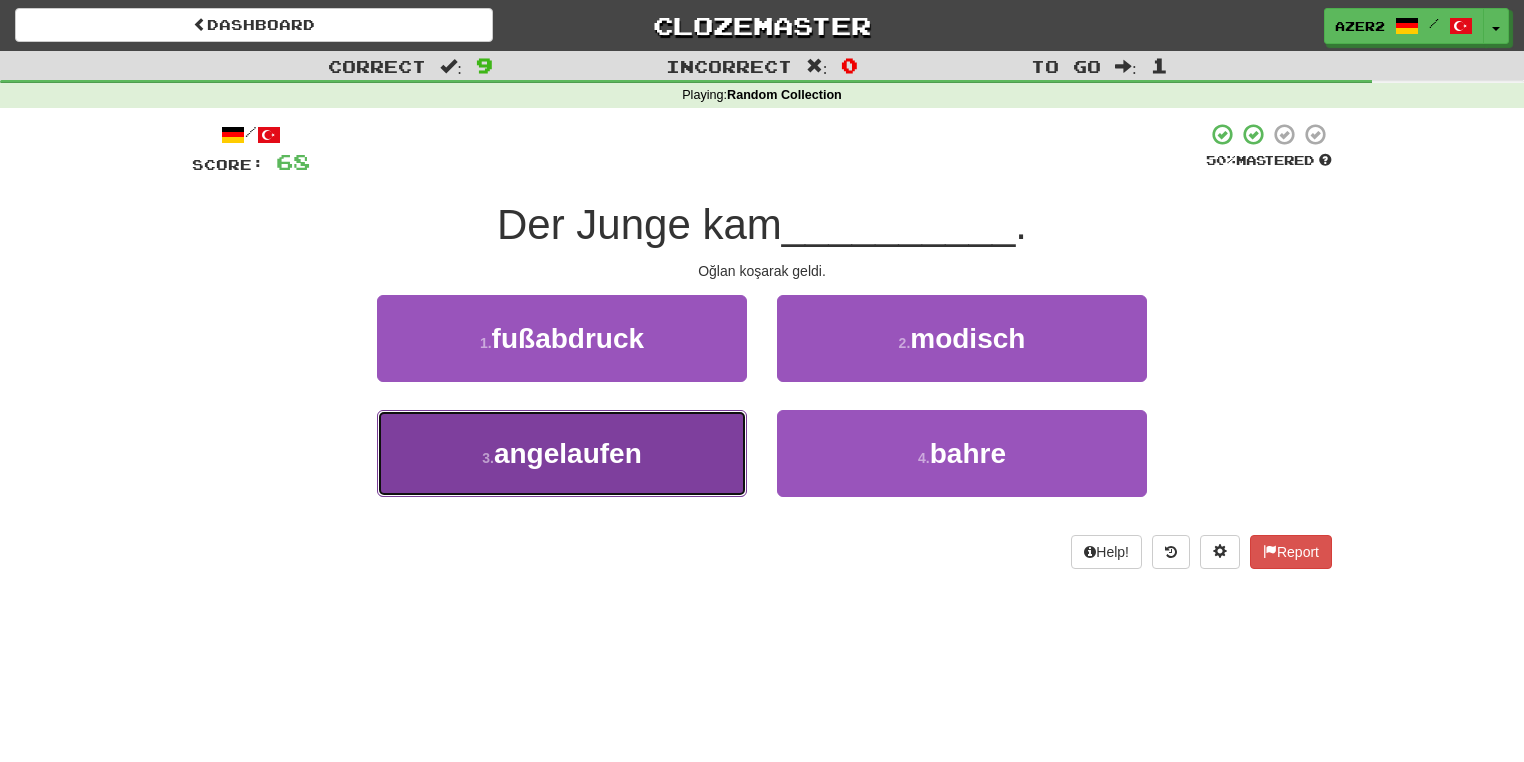 click on "angelaufen" at bounding box center [568, 453] 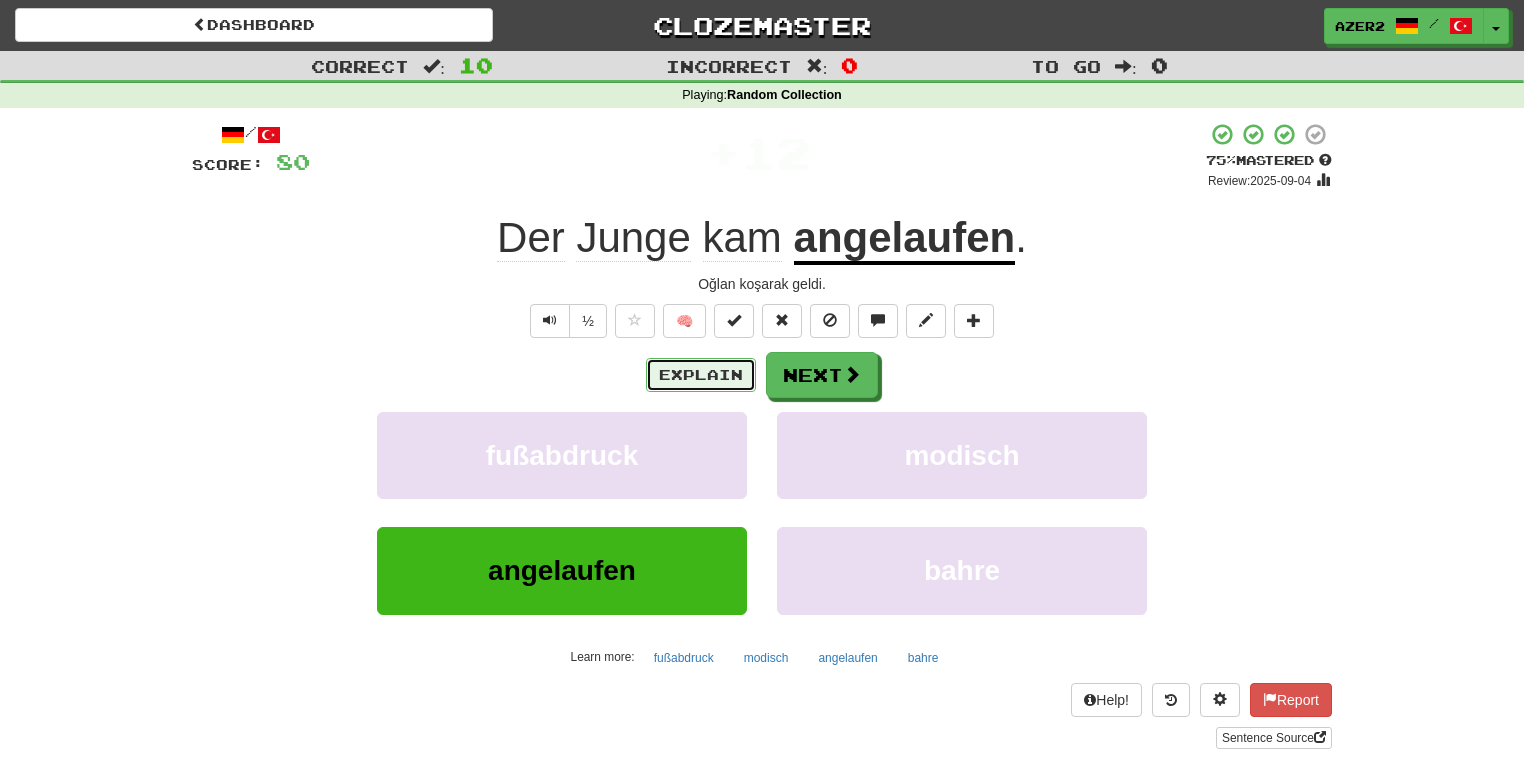 click on "Explain" at bounding box center (701, 375) 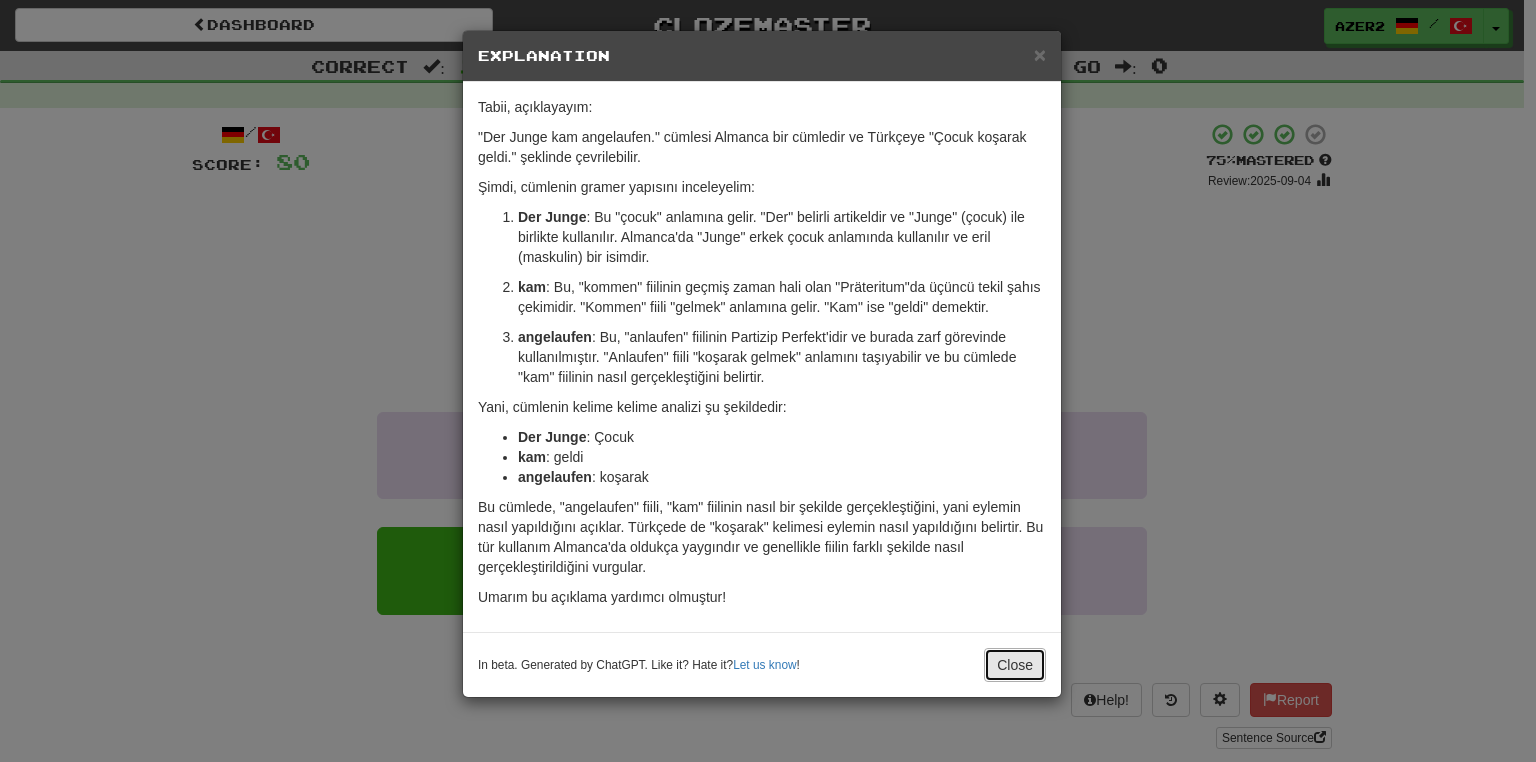 click on "Close" at bounding box center (1015, 665) 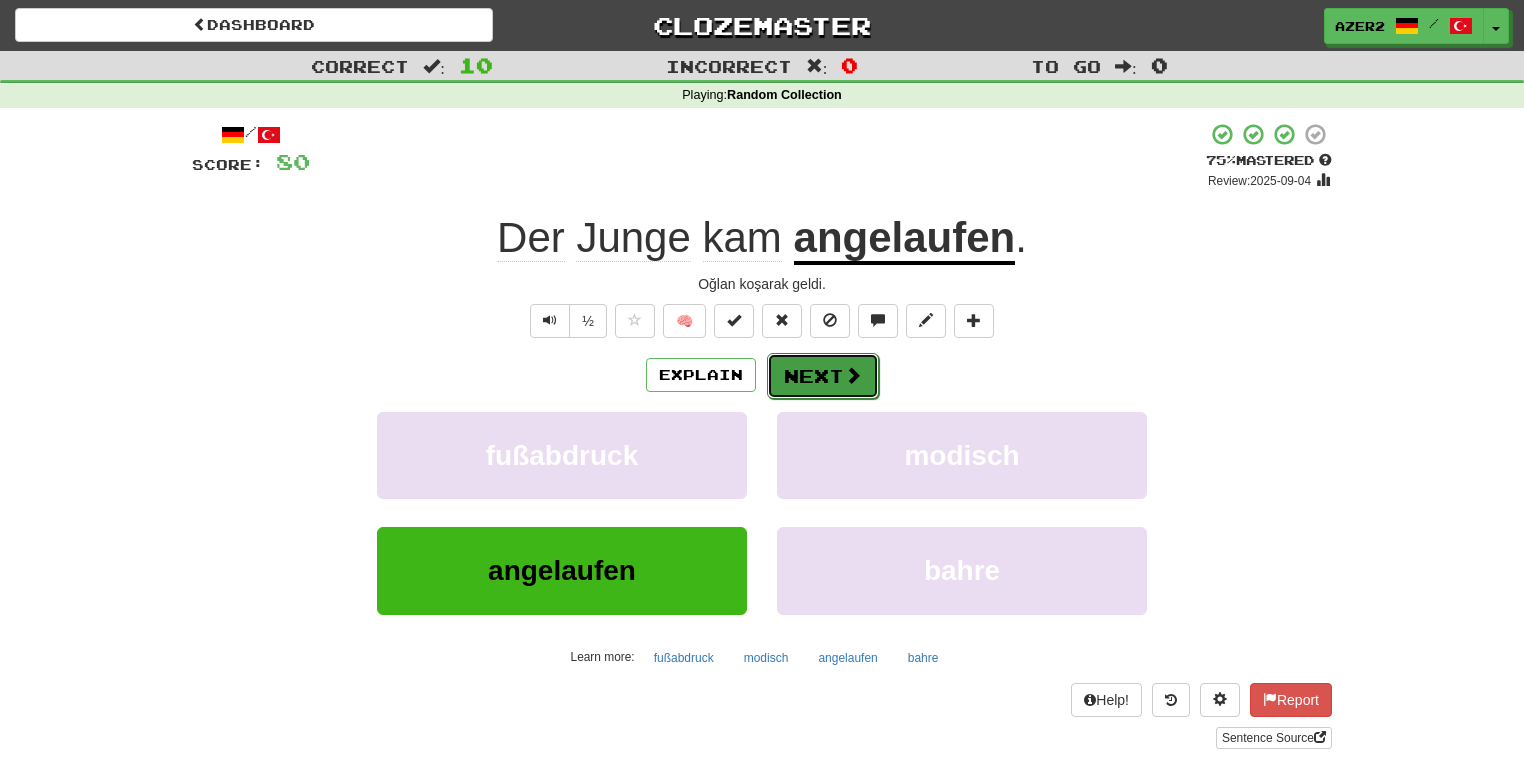 click at bounding box center [853, 375] 